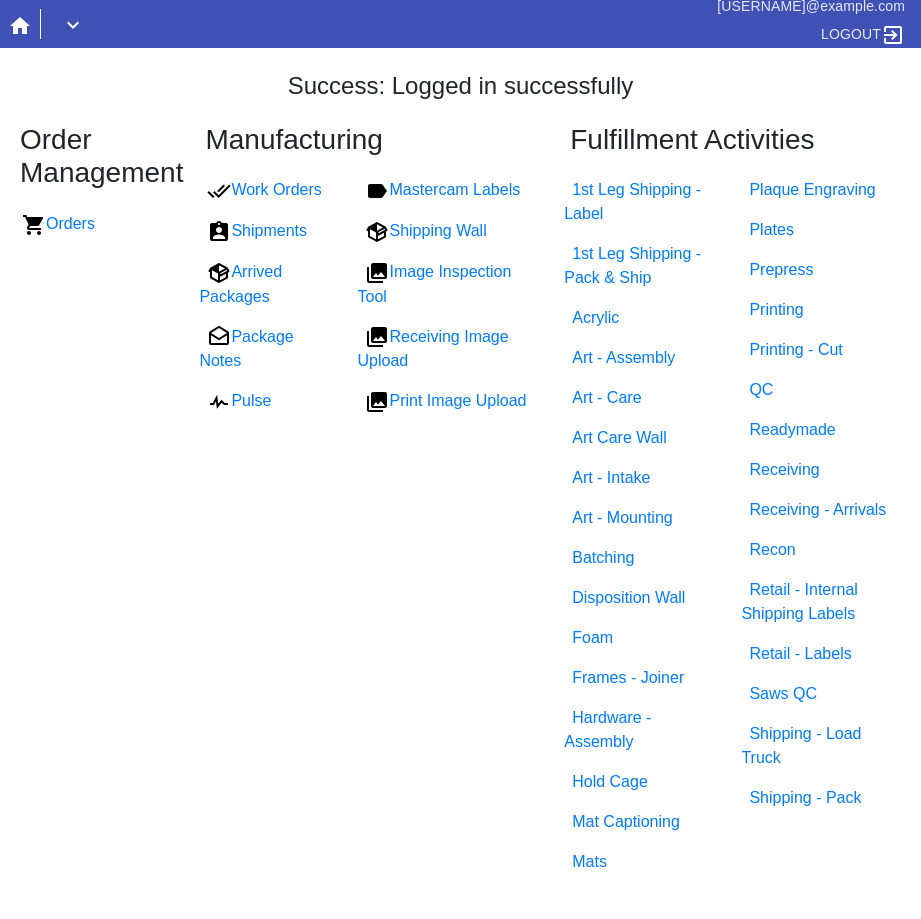 scroll, scrollTop: 0, scrollLeft: 0, axis: both 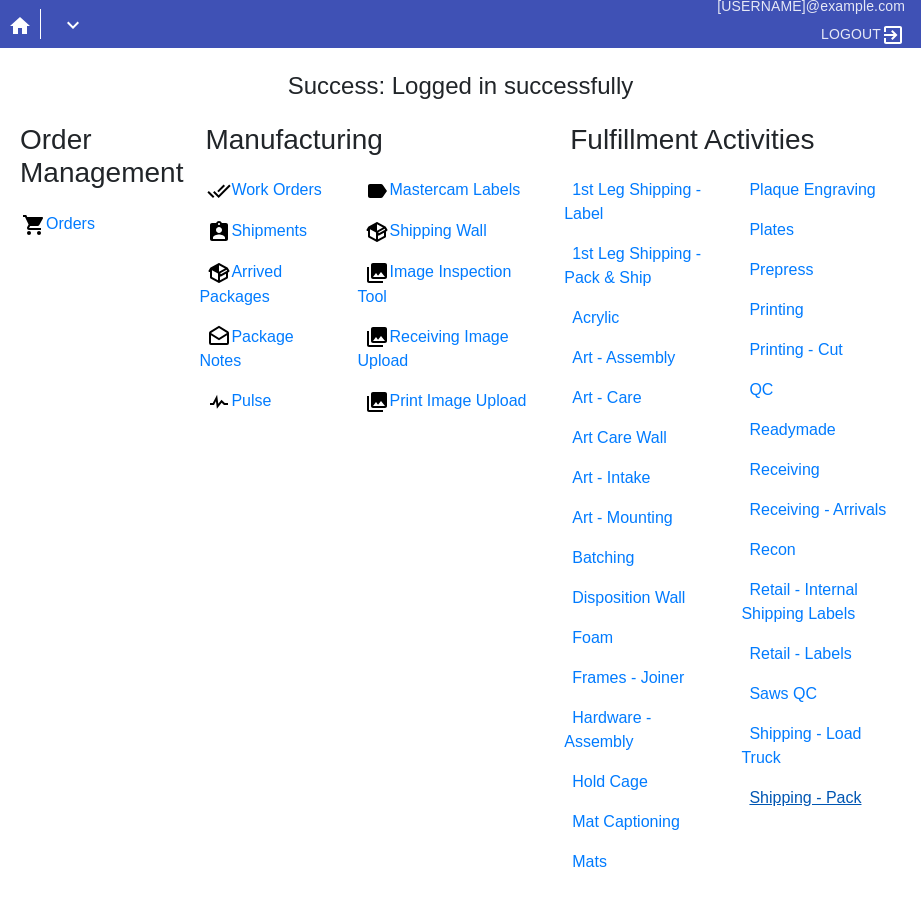 click on "Shipping - Pack" at bounding box center [805, 797] 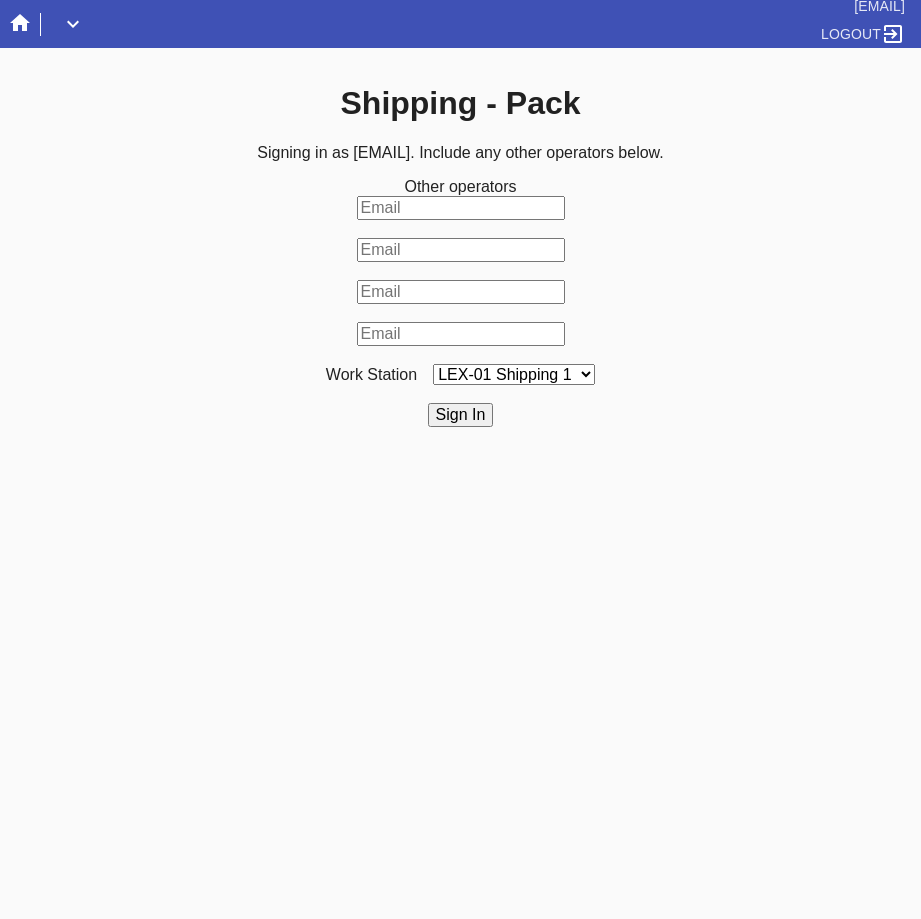 scroll, scrollTop: 0, scrollLeft: 0, axis: both 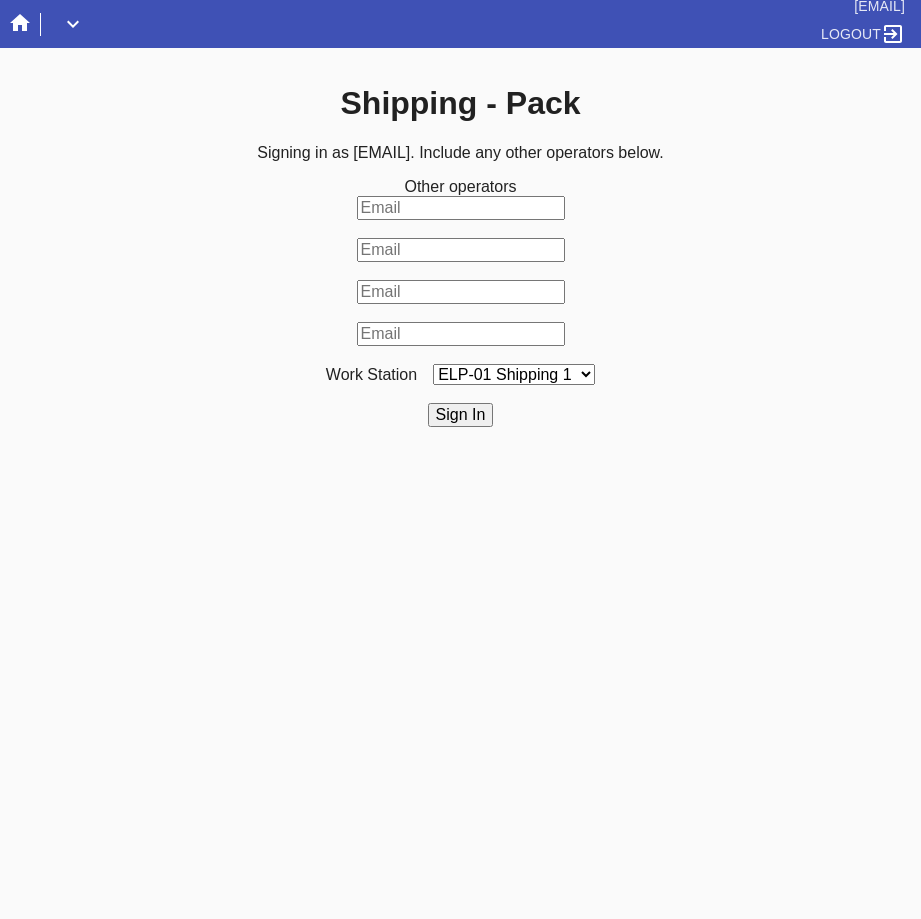 click on "LEX-01 Shipping 1
LEX-01 Shipping 2
LEX-01 Shipping 4
LEX-01 SC1-S1
LEX-01 SC1-S2
LEX-01 SC1-S3
LAS-01 Shipping 1
LEX-01 SC1-S4
LEX-01 Shipping 3
ELP-01 Shipping 1
ELP-01 Shipping 2
LEX-03 Shipping 1
LEX-03 Shipping 2
DCA-05 Shipping A
DCA-05 Shipping B
DCA-05 Shipping C
DCA-05 Shipping D
ELP-01 Shipping 3" at bounding box center (514, 374) 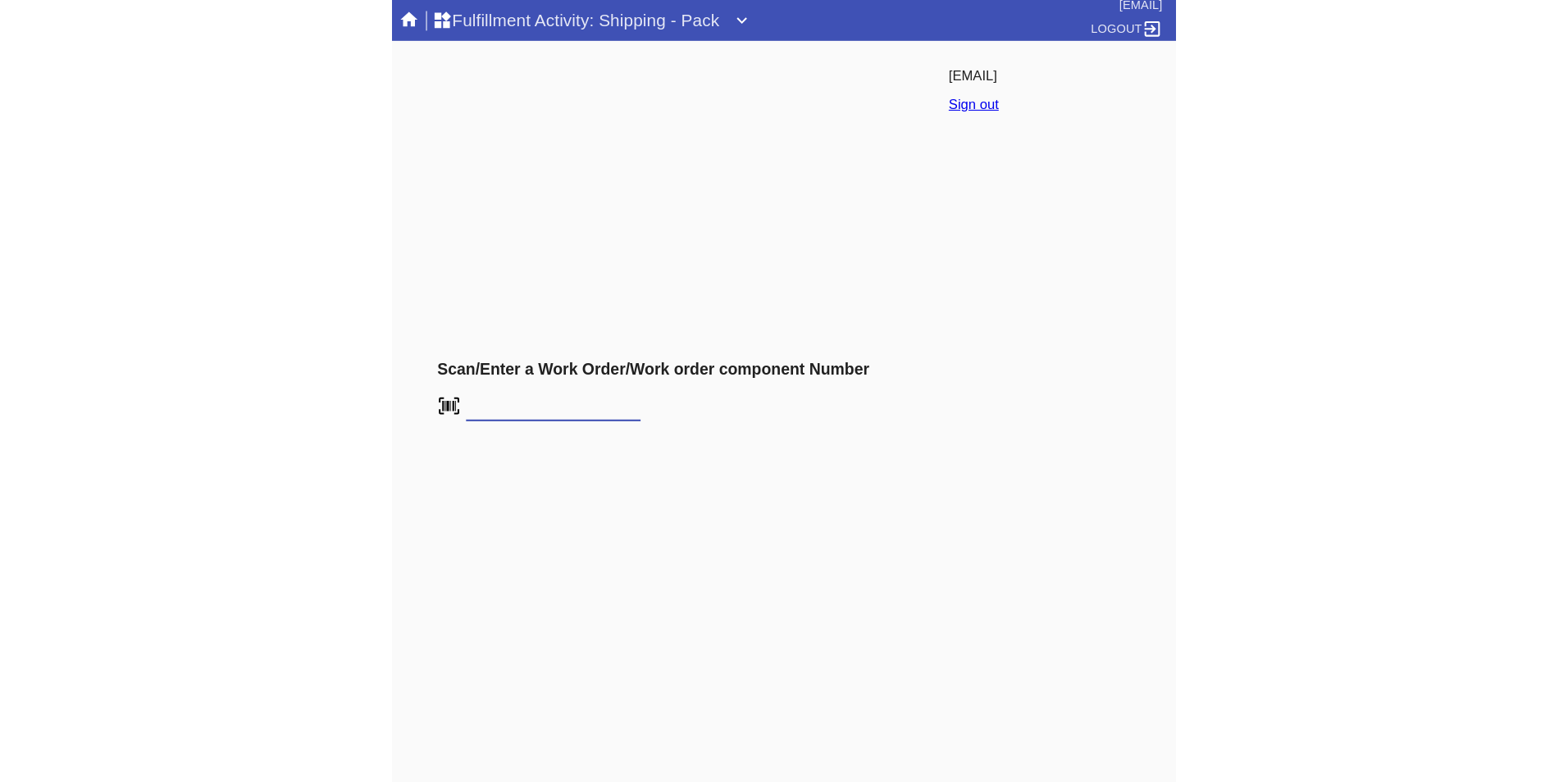 scroll, scrollTop: 0, scrollLeft: 0, axis: both 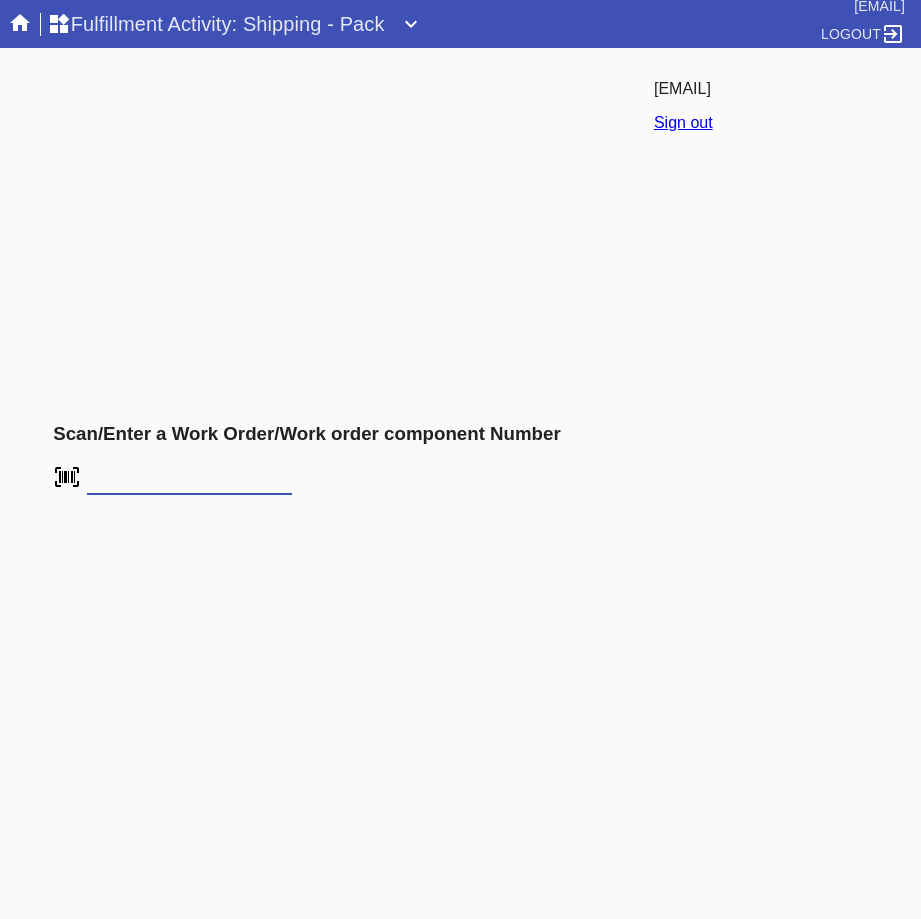 drag, startPoint x: 124, startPoint y: 479, endPoint x: 133, endPoint y: 494, distance: 17.492855 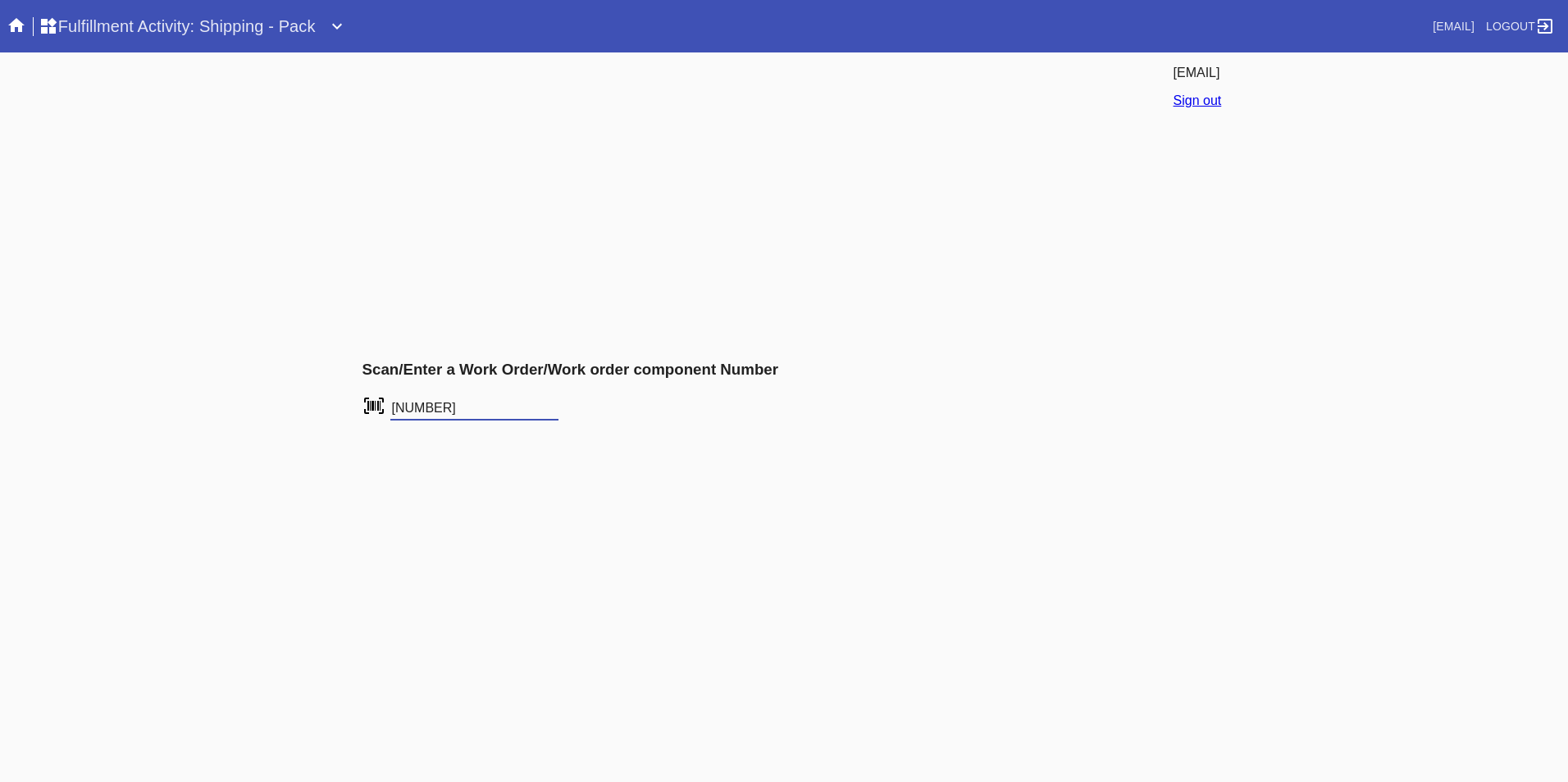 type on "W703246786348699" 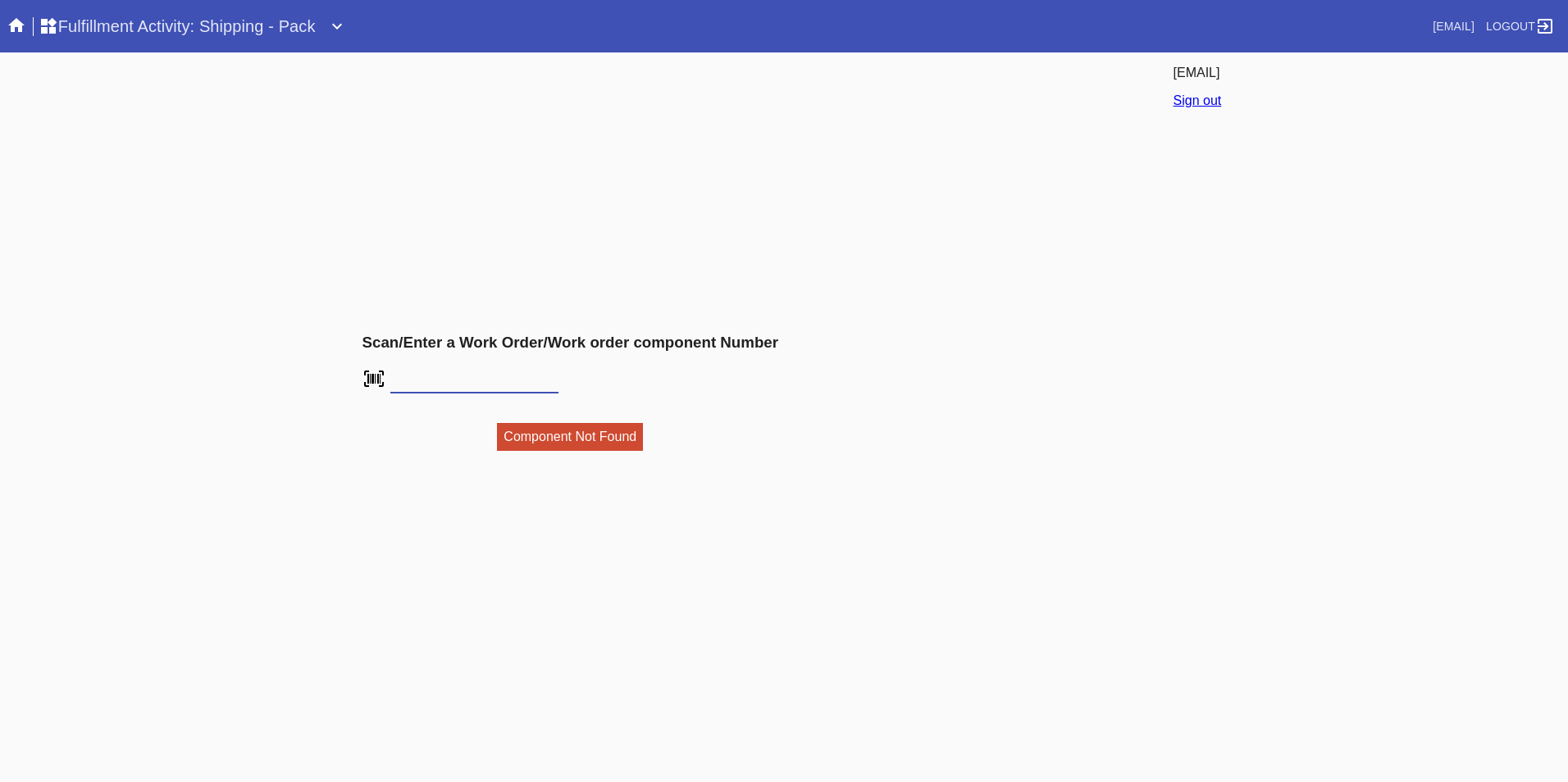 scroll, scrollTop: 0, scrollLeft: 0, axis: both 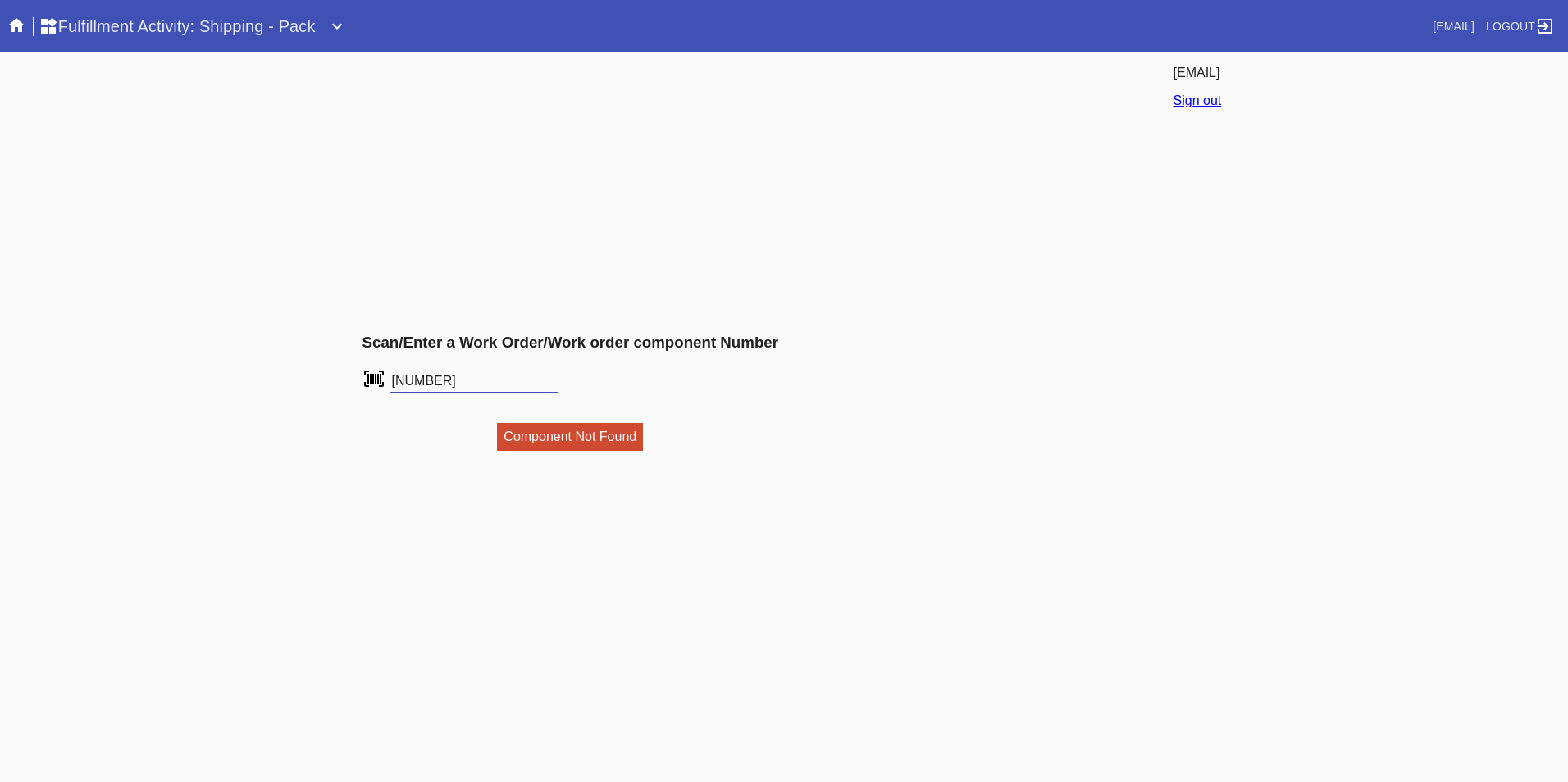 type on "[NUMBER]" 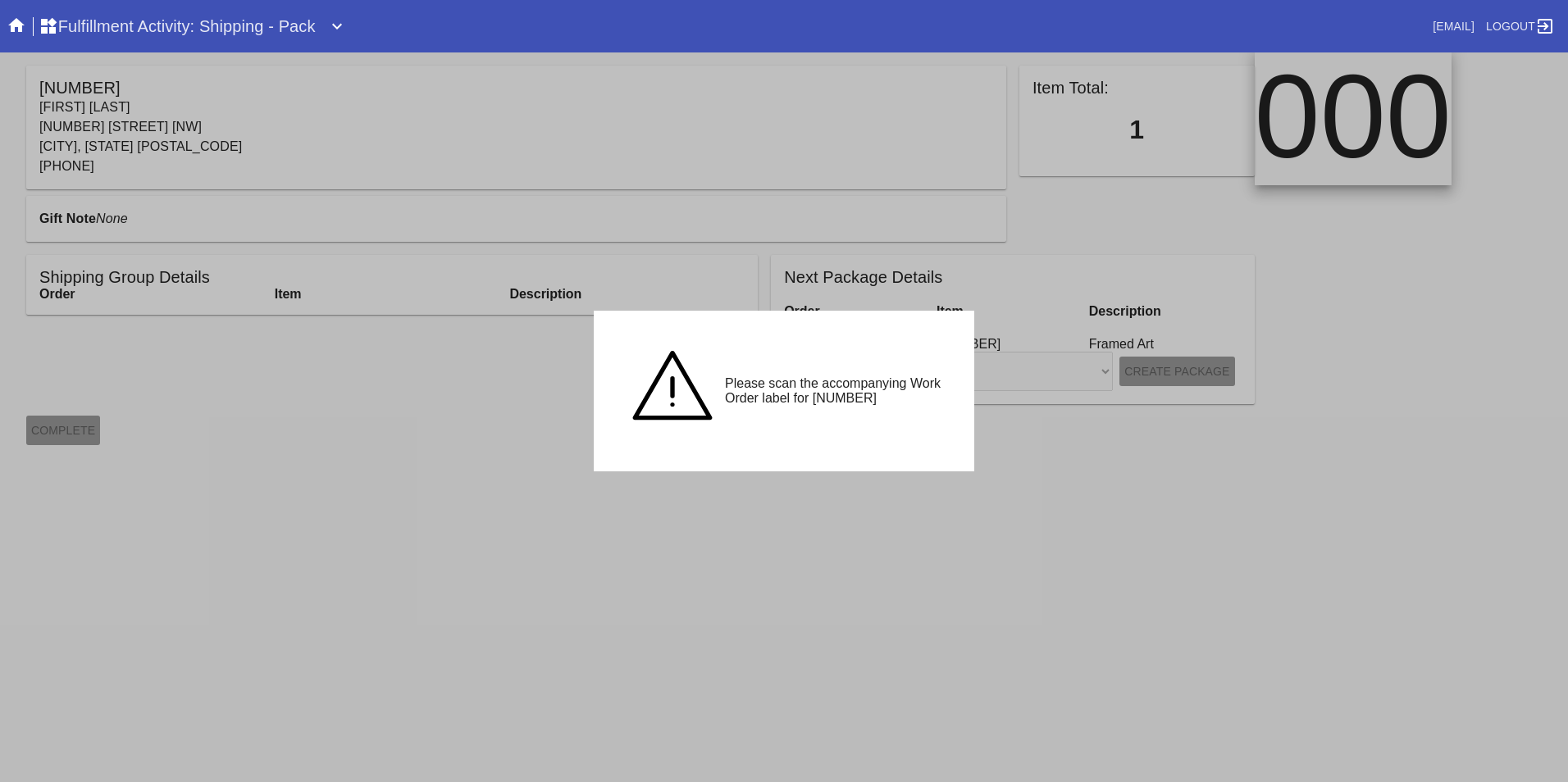 scroll, scrollTop: 0, scrollLeft: 0, axis: both 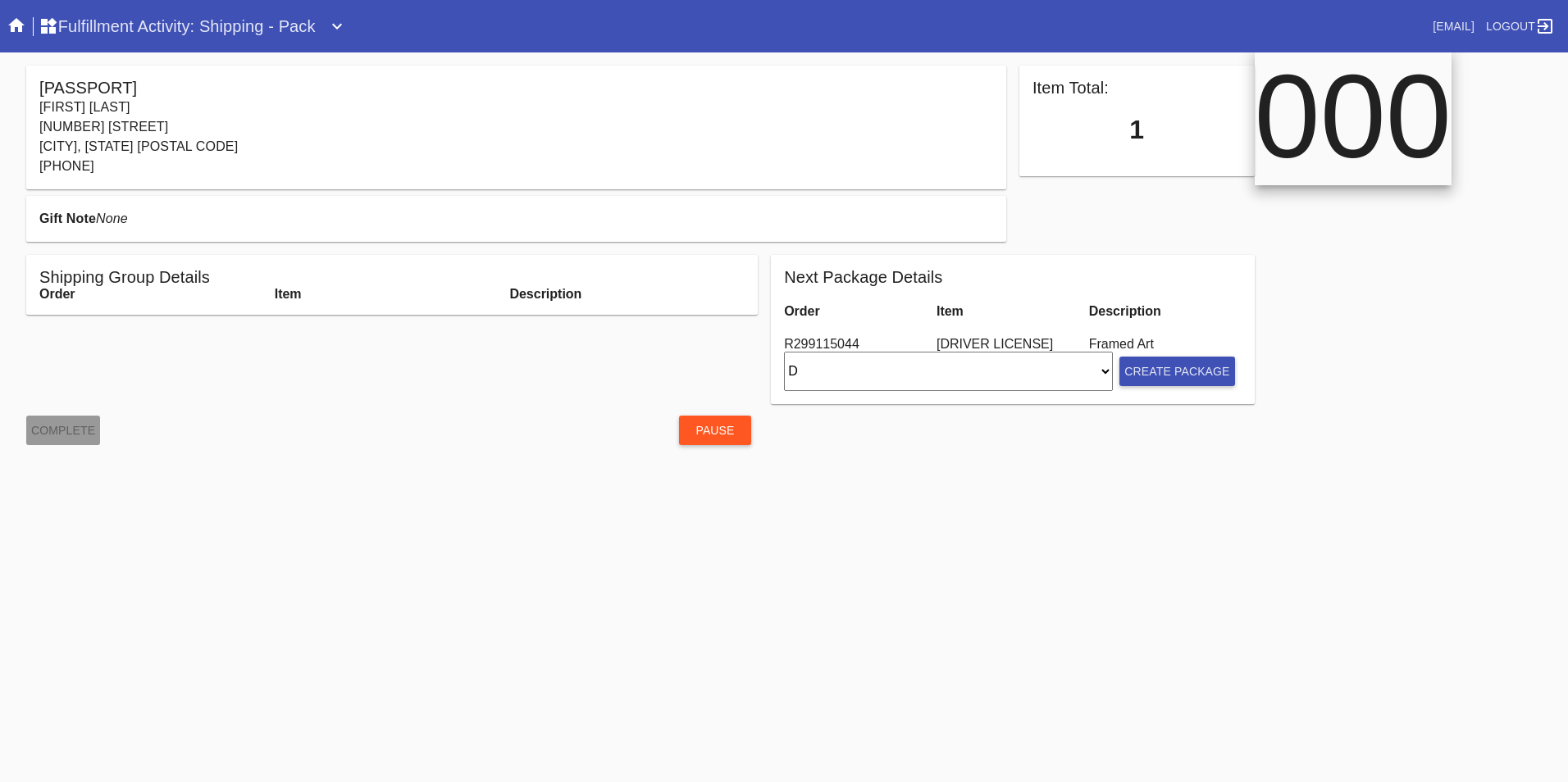 click on "Create Package" at bounding box center (1177, 371) 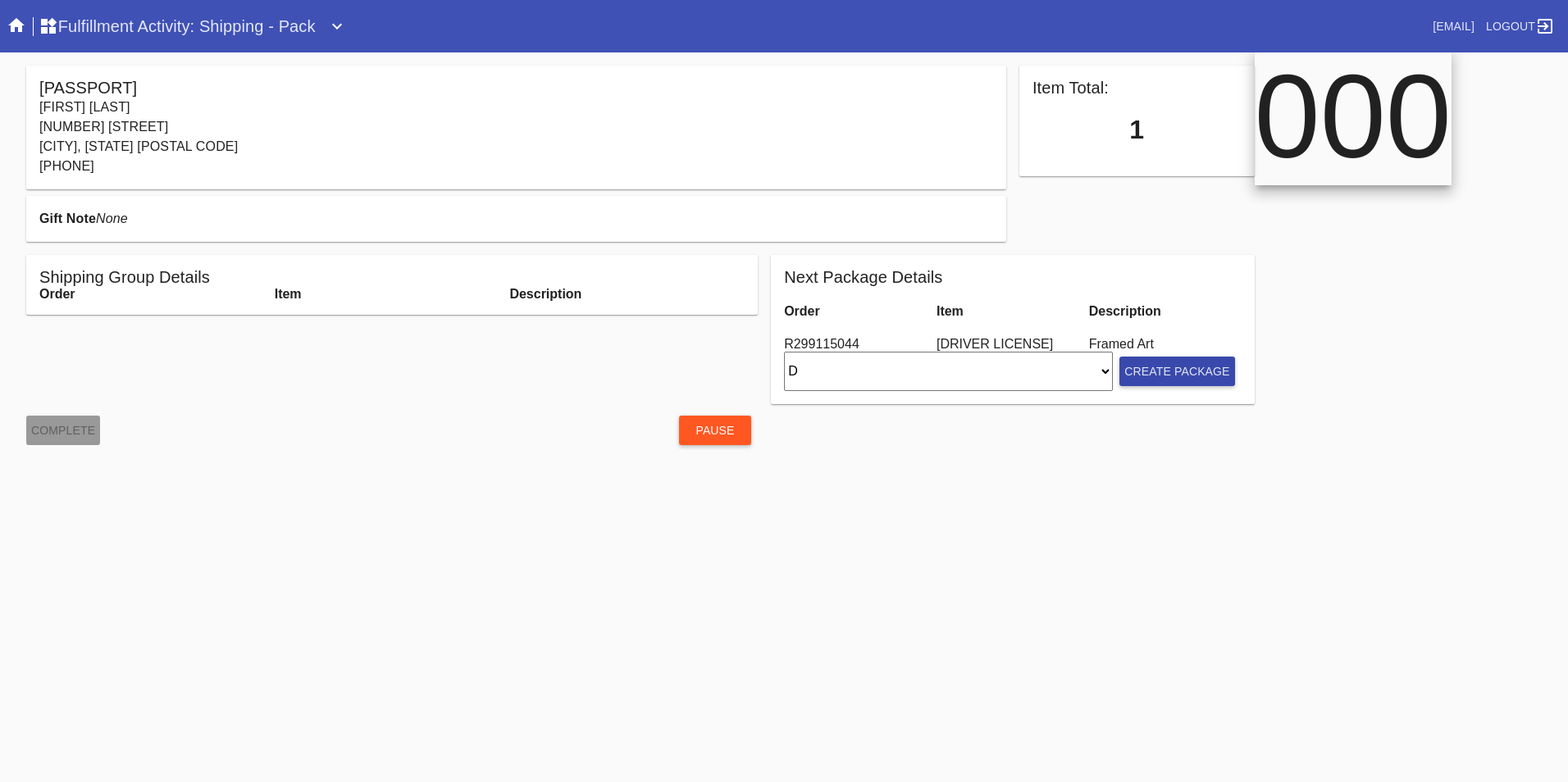 click on "Create Package" at bounding box center [1177, 371] 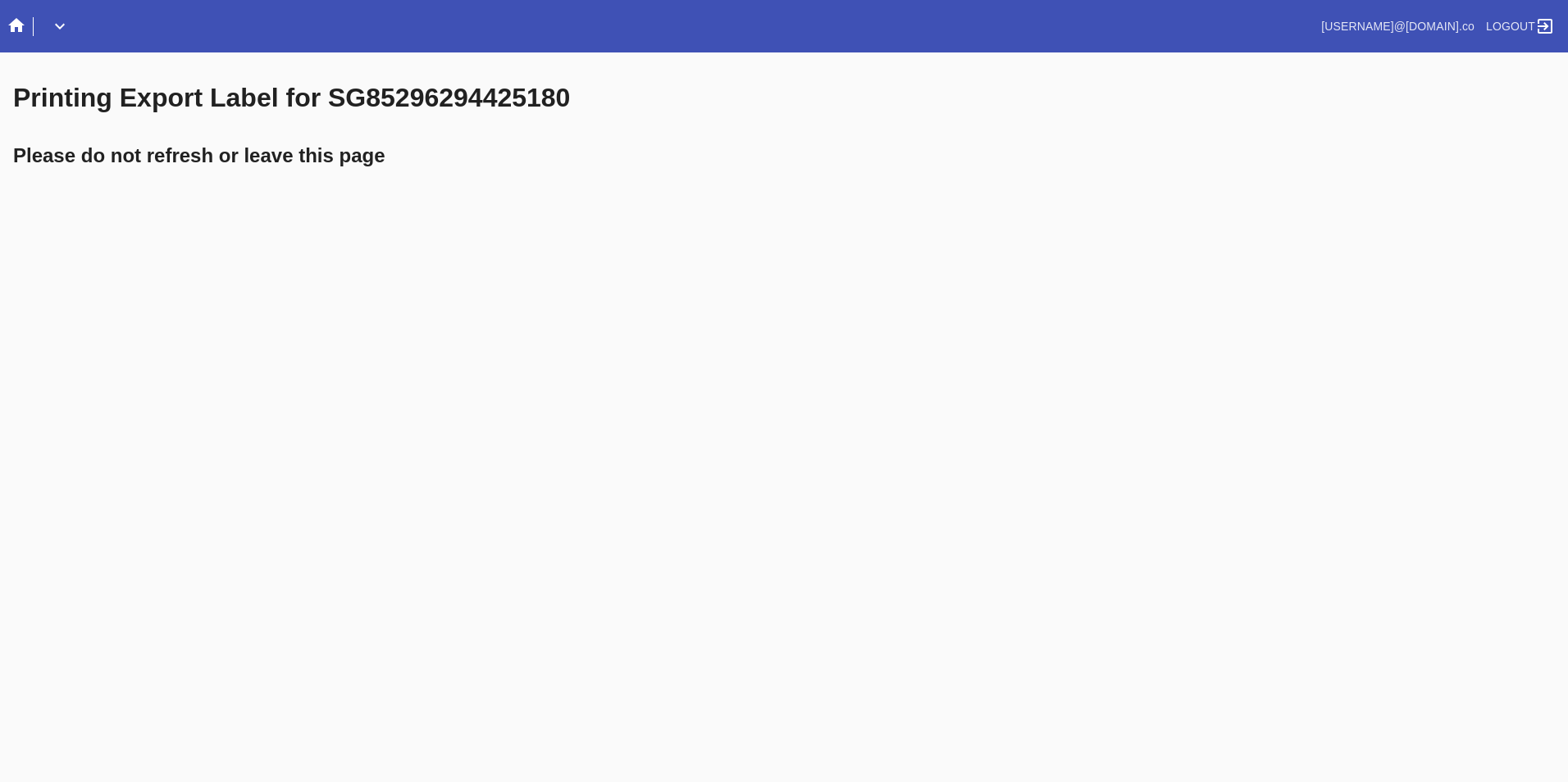 scroll, scrollTop: 0, scrollLeft: 0, axis: both 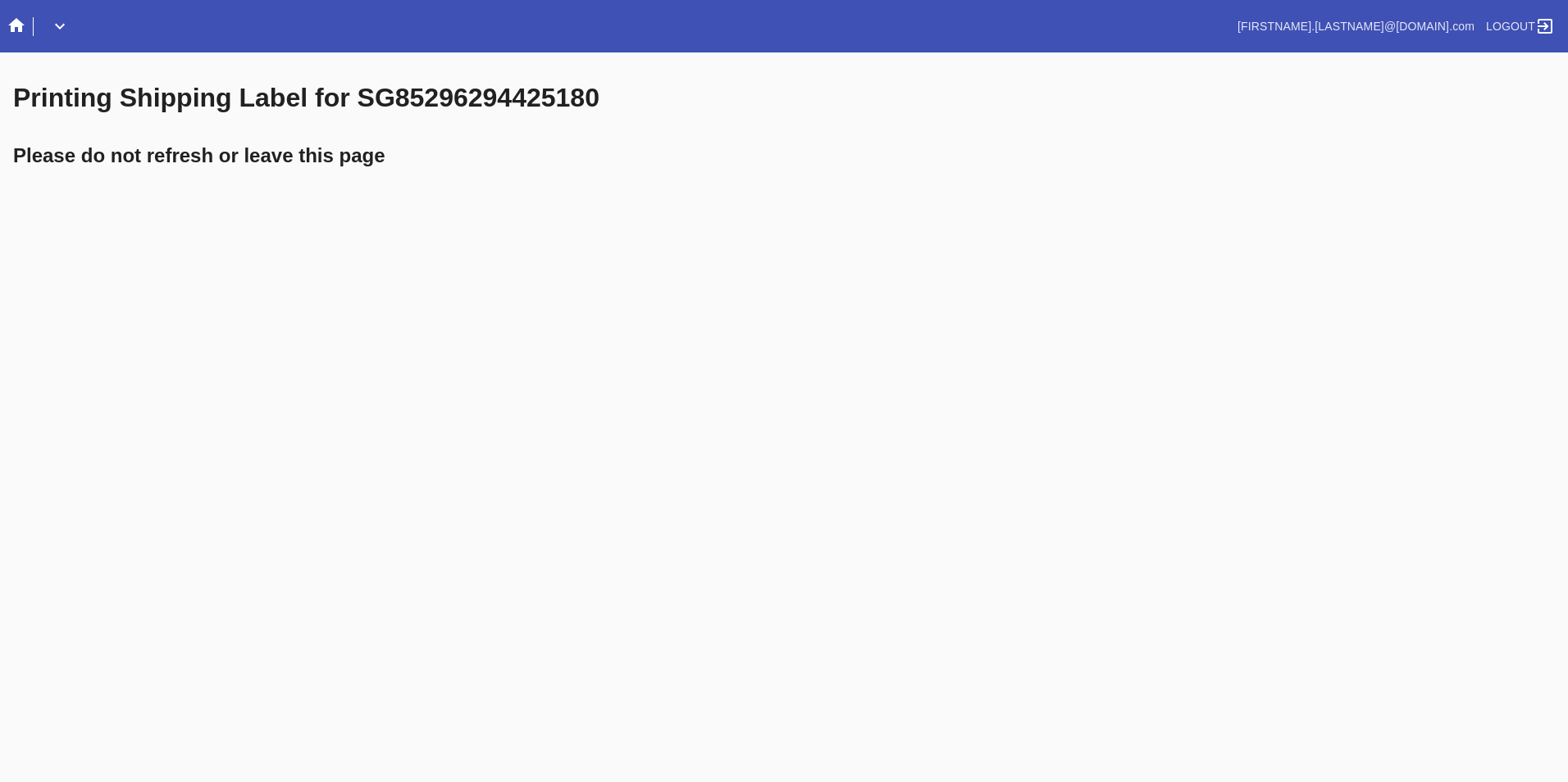 drag, startPoint x: 0, startPoint y: 0, endPoint x: 776, endPoint y: 321, distance: 839.772 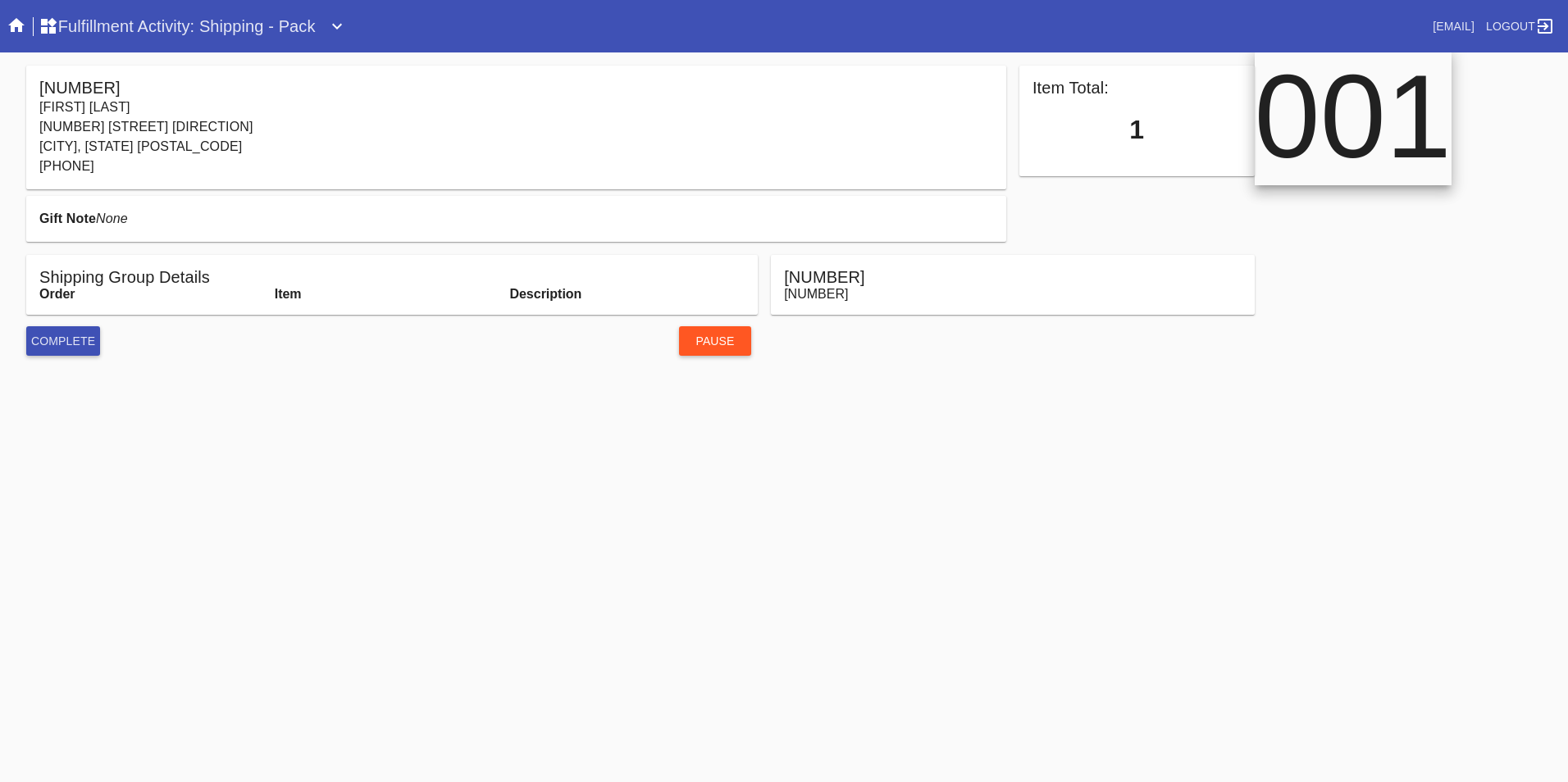 scroll, scrollTop: 0, scrollLeft: 0, axis: both 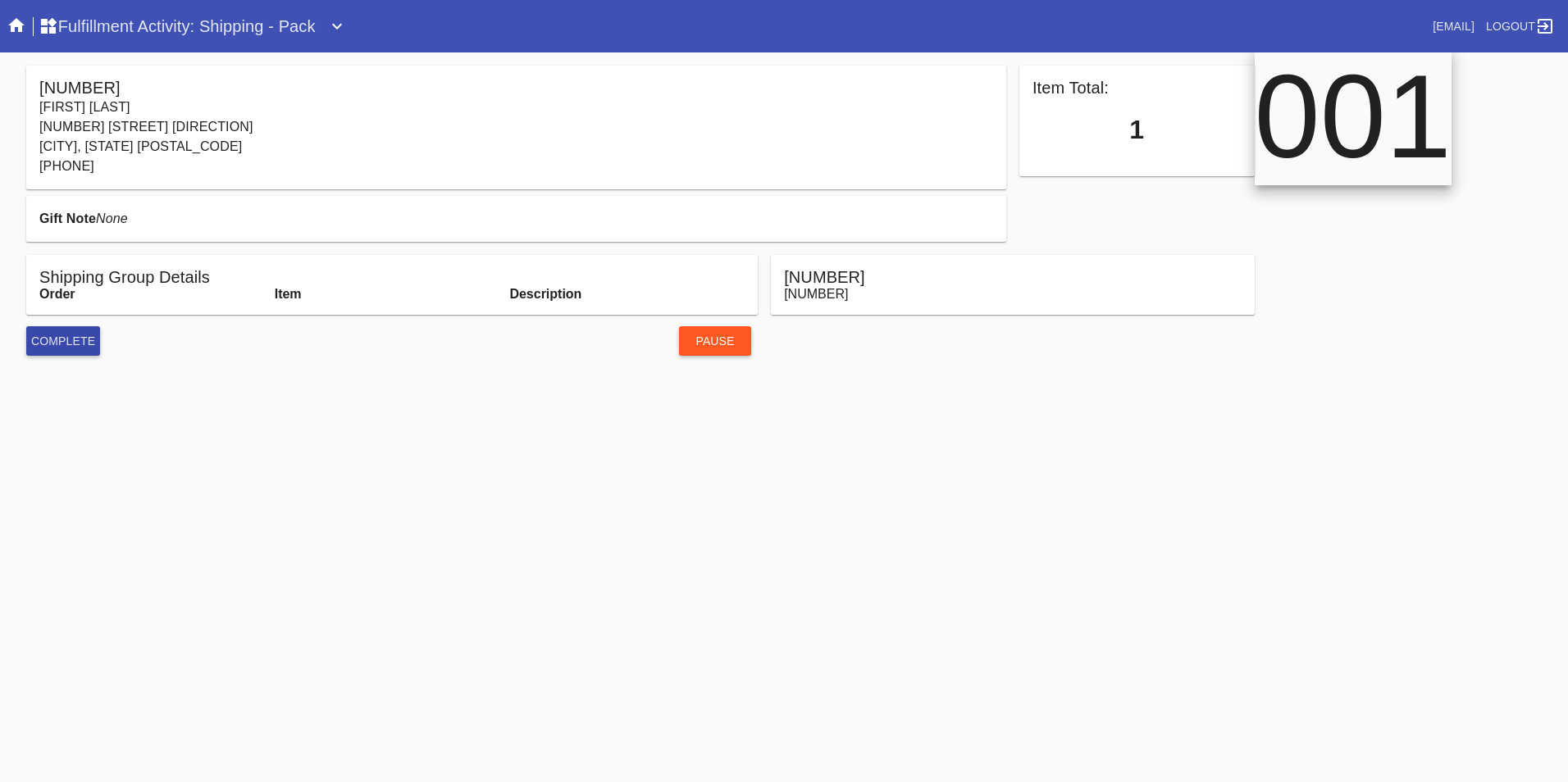 click on "Complete" at bounding box center [63, 341] 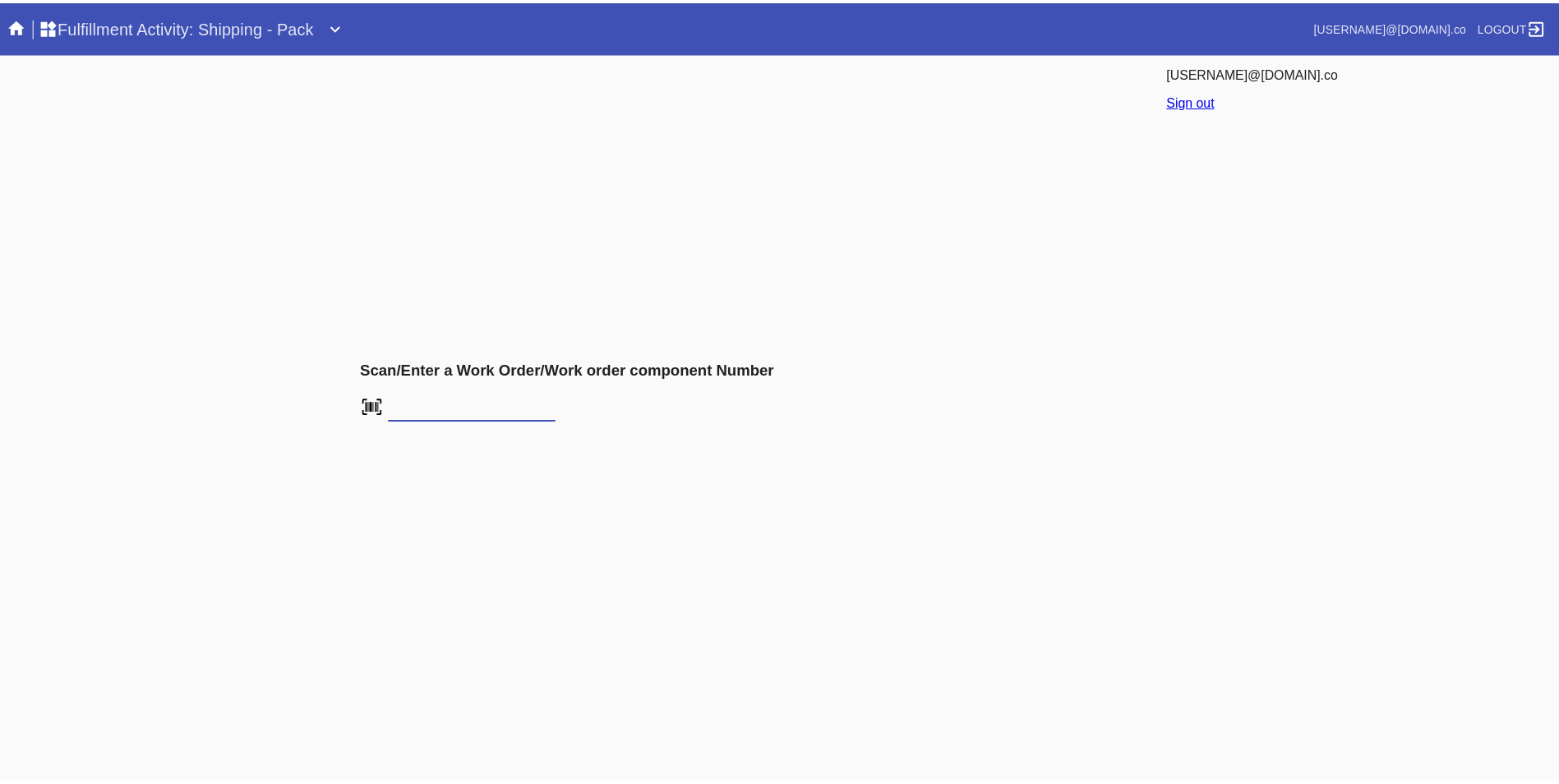 scroll, scrollTop: 0, scrollLeft: 0, axis: both 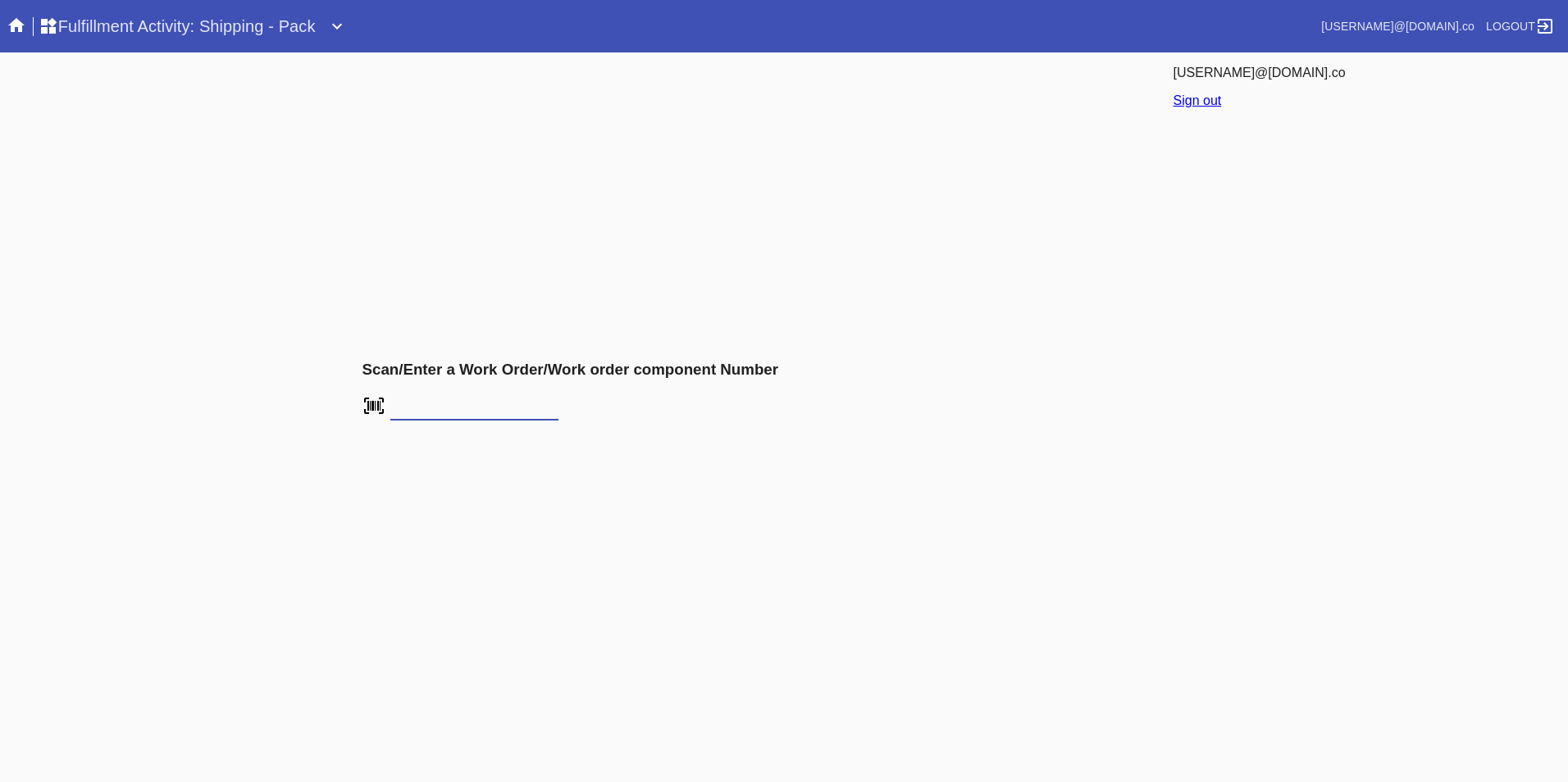 click 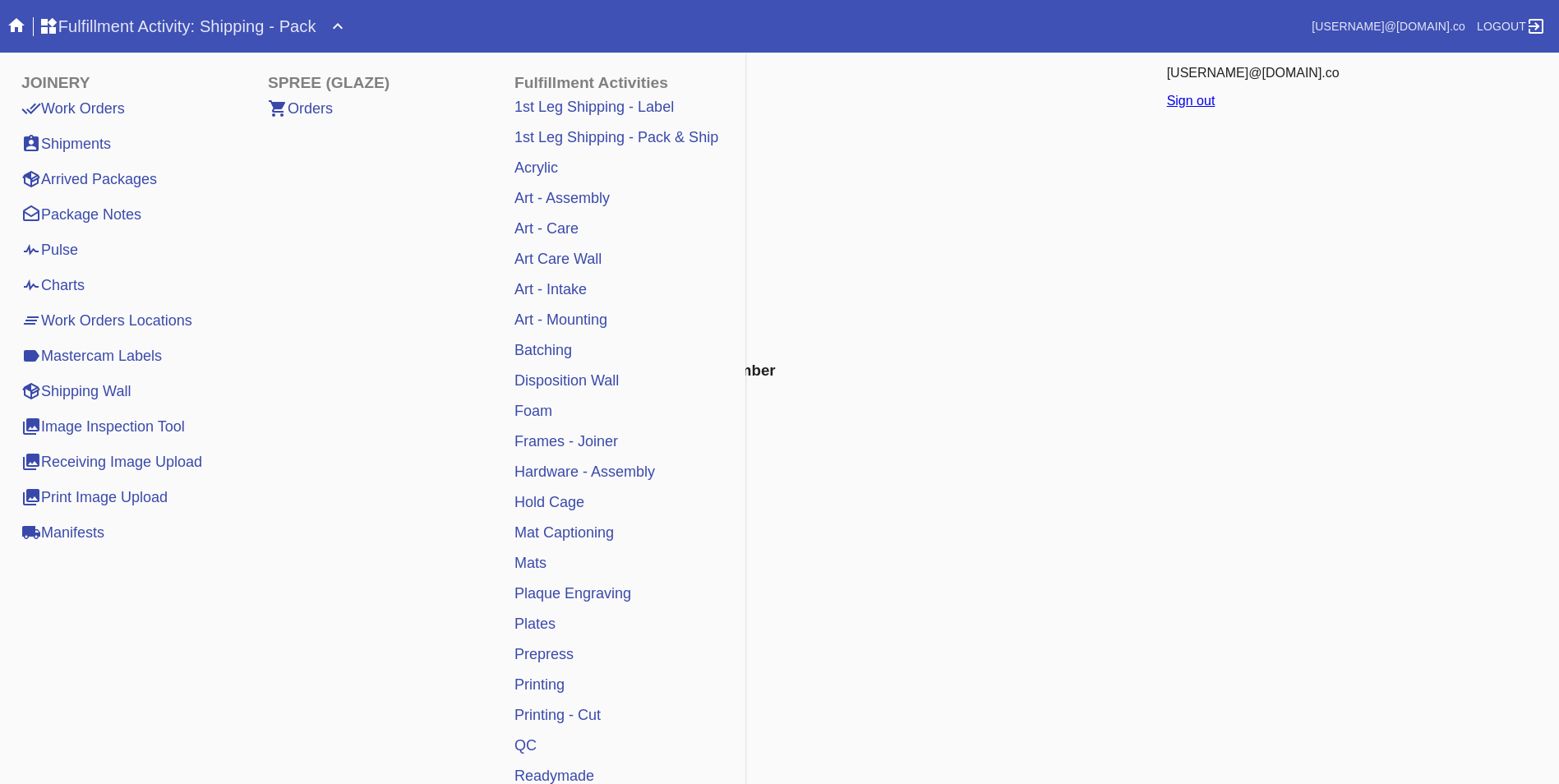 click on "Pulse" at bounding box center (49, 250) 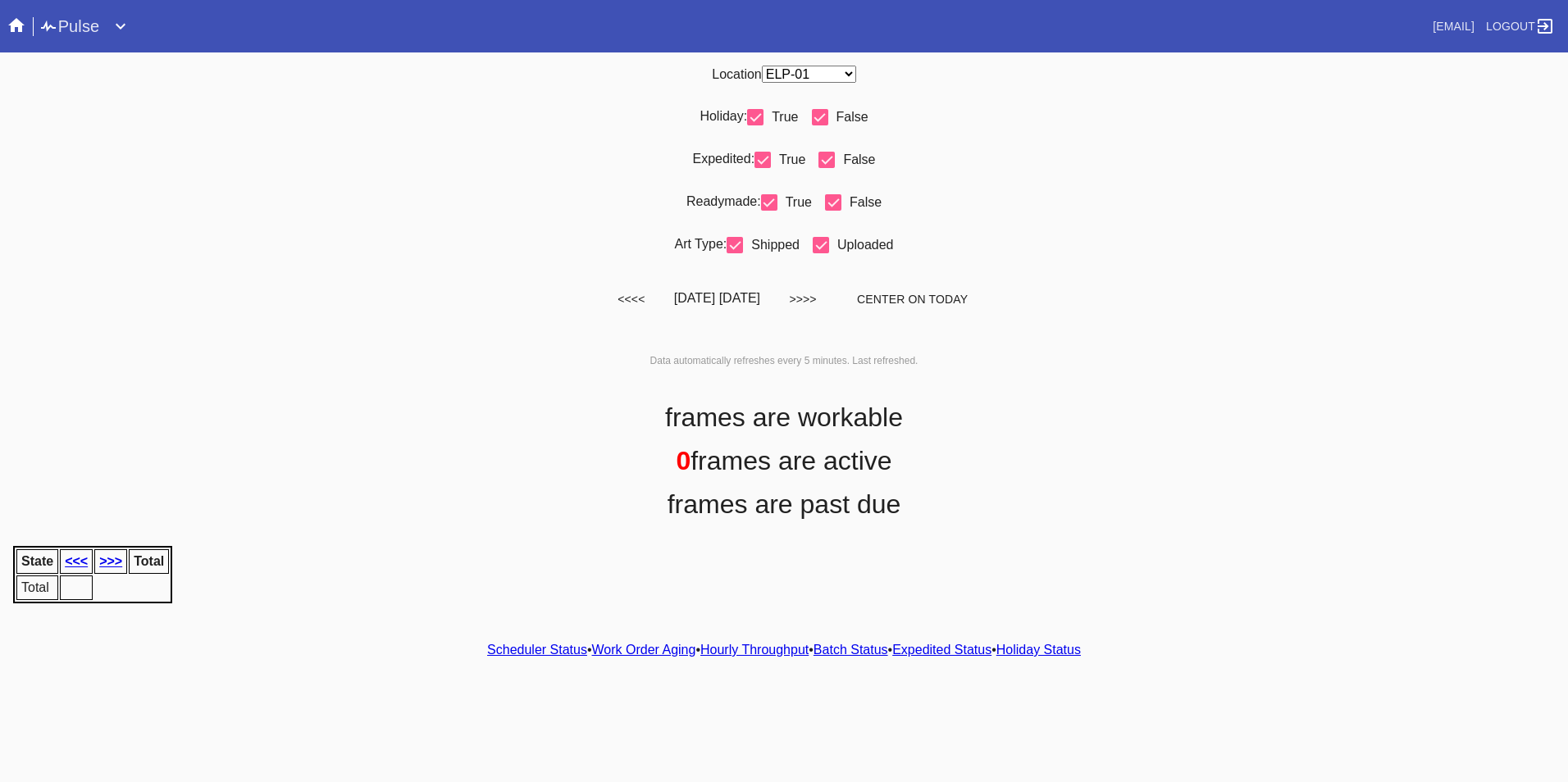 scroll, scrollTop: 0, scrollLeft: 0, axis: both 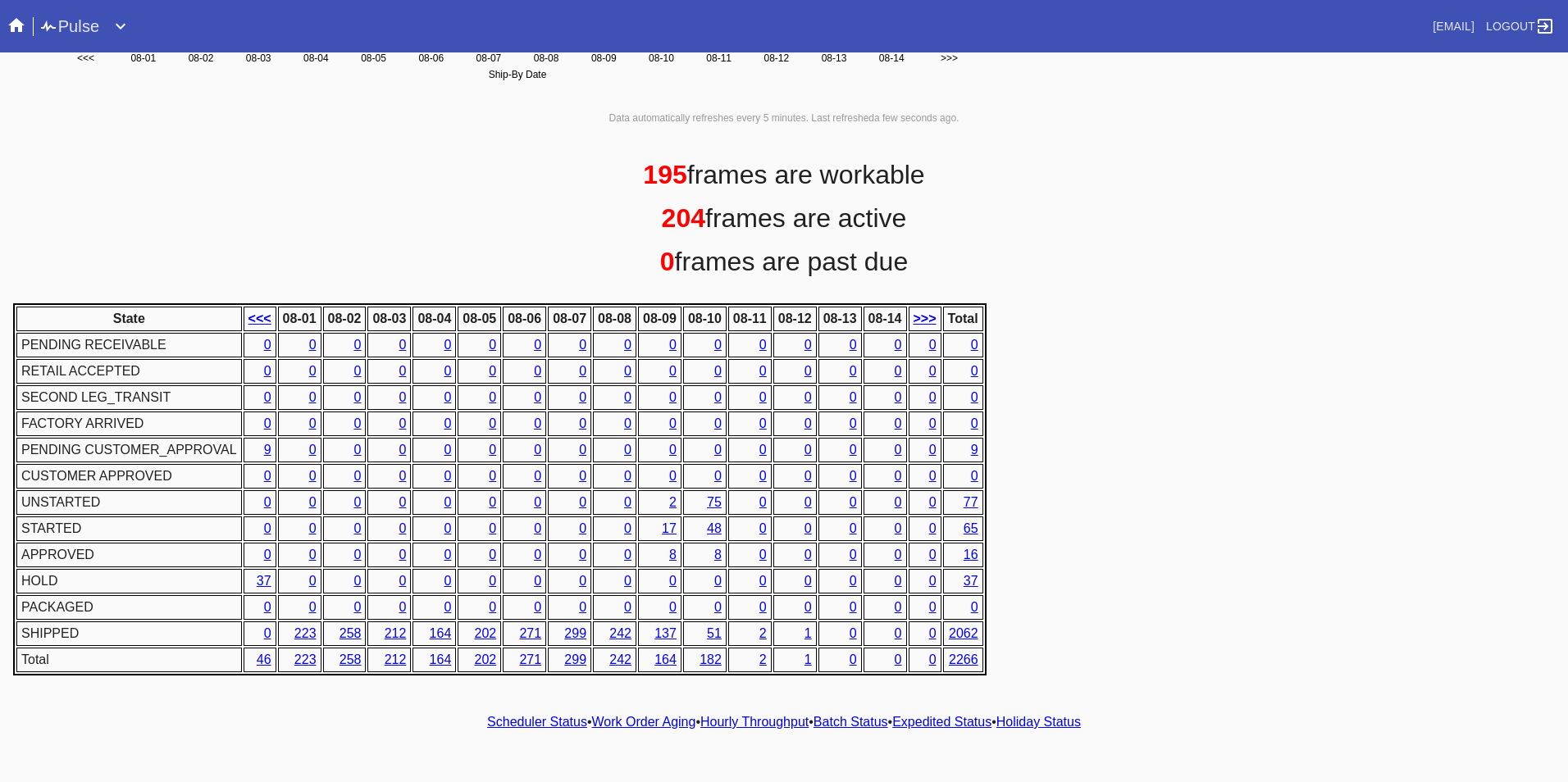 click on "Hourly Throughput" at bounding box center [754, 721] 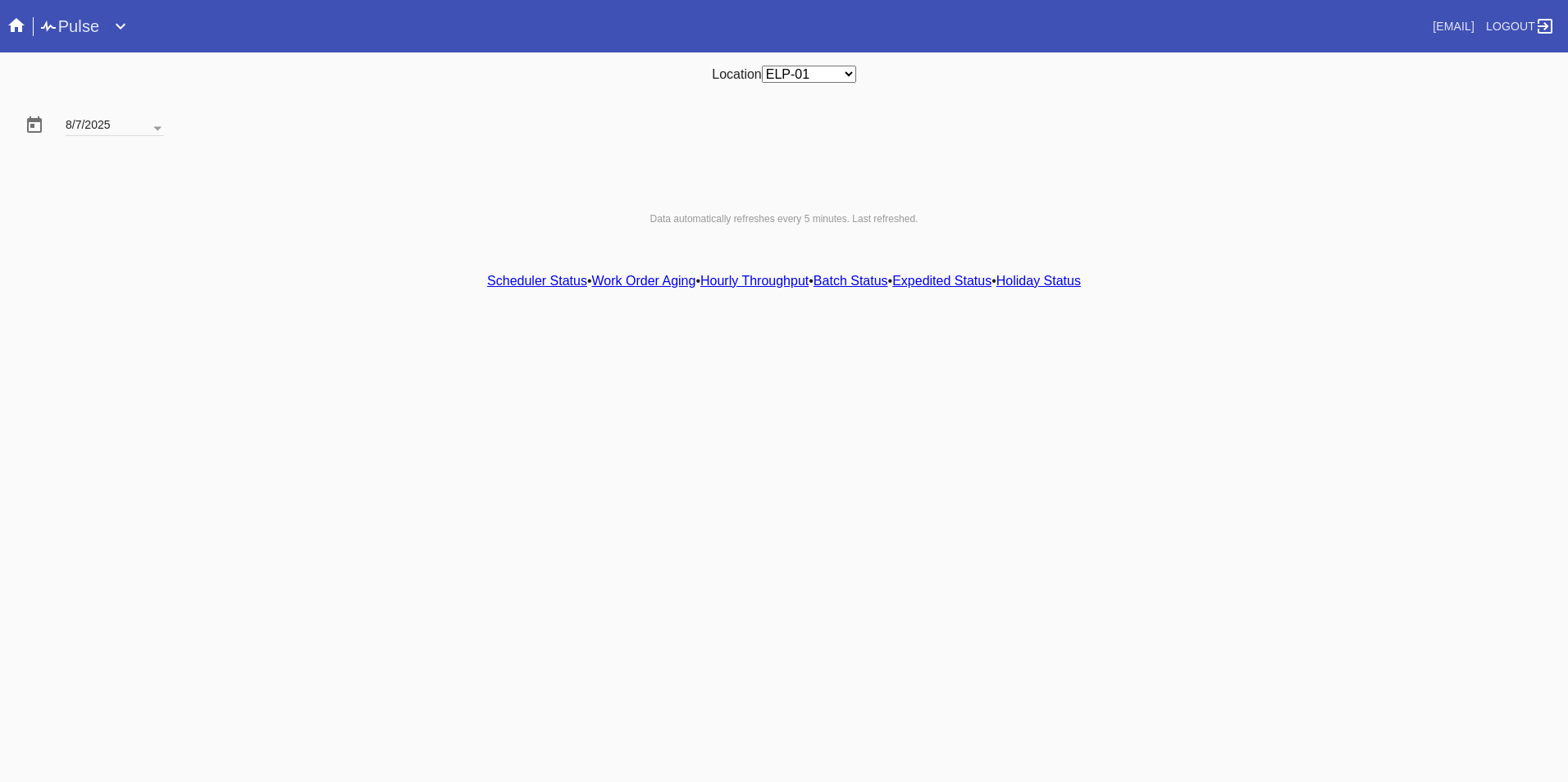 scroll, scrollTop: 0, scrollLeft: 0, axis: both 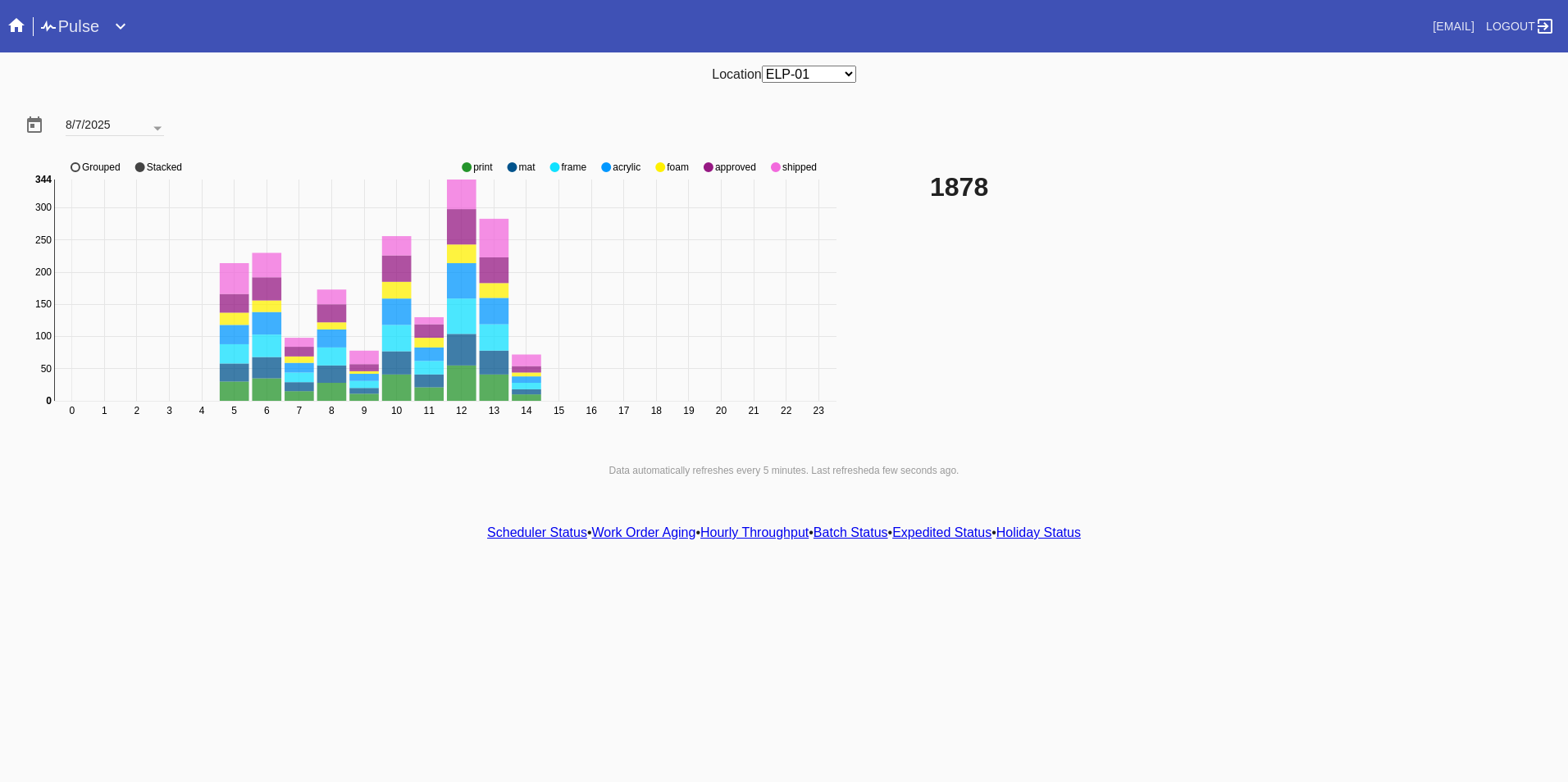 click on "0 1 2 3 4 5 6 7 8 9 10 11 12 13 14 15 16 17 18 19 20 21 22 23 0 50 100 150 200 250 300 0 344 print mat frame acrylic foam approved shipped Grouped Stacked" 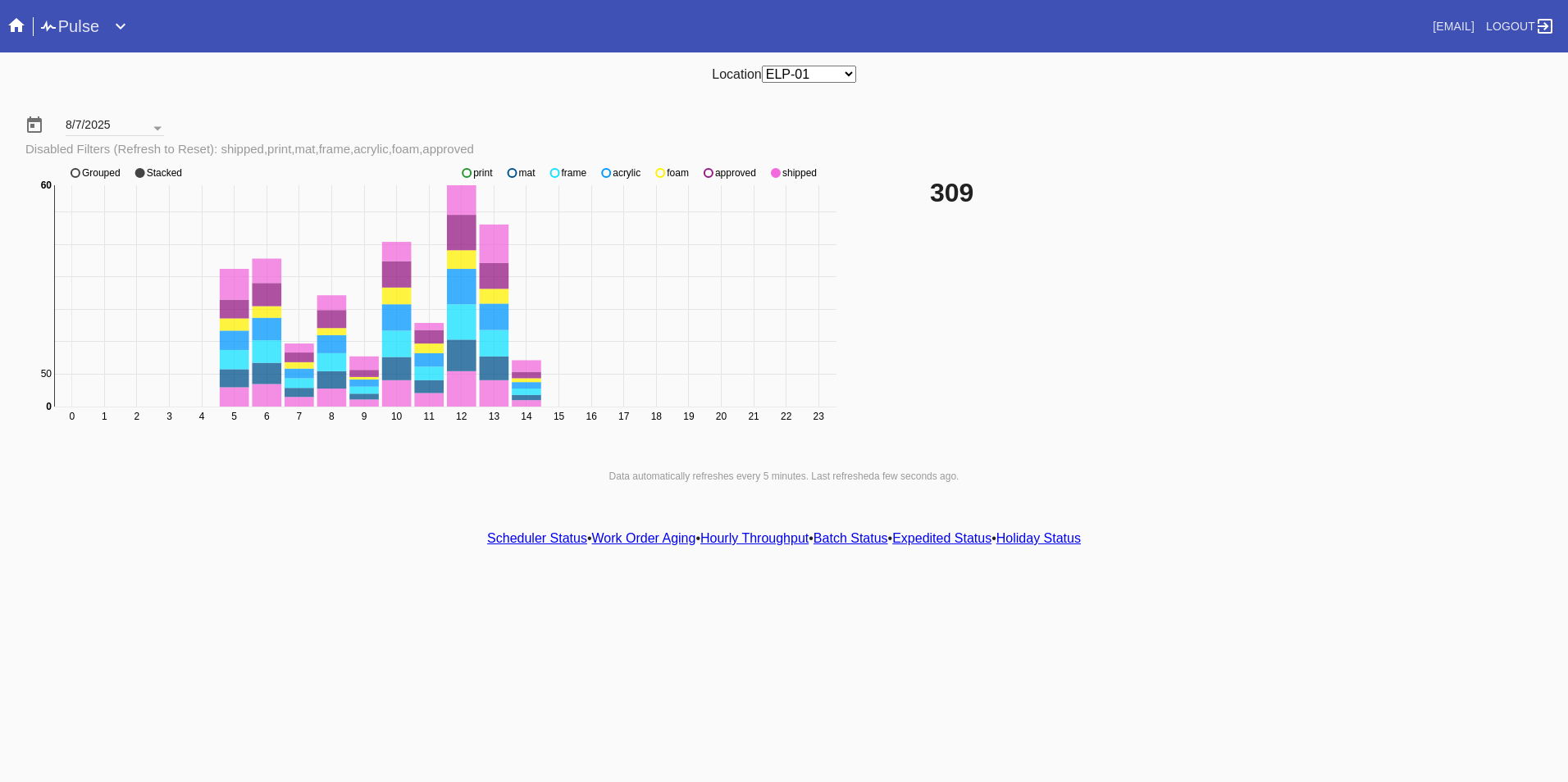click on "0 1 2 3 4 5 6 7 8 9 10 11 12 13 14 15 16 17 18 19 20 21 22 23 100 150 200 250 300 0 10 20 30 40 50 60 0 60 print mat frame acrylic foam approved shipped Grouped Stacked" 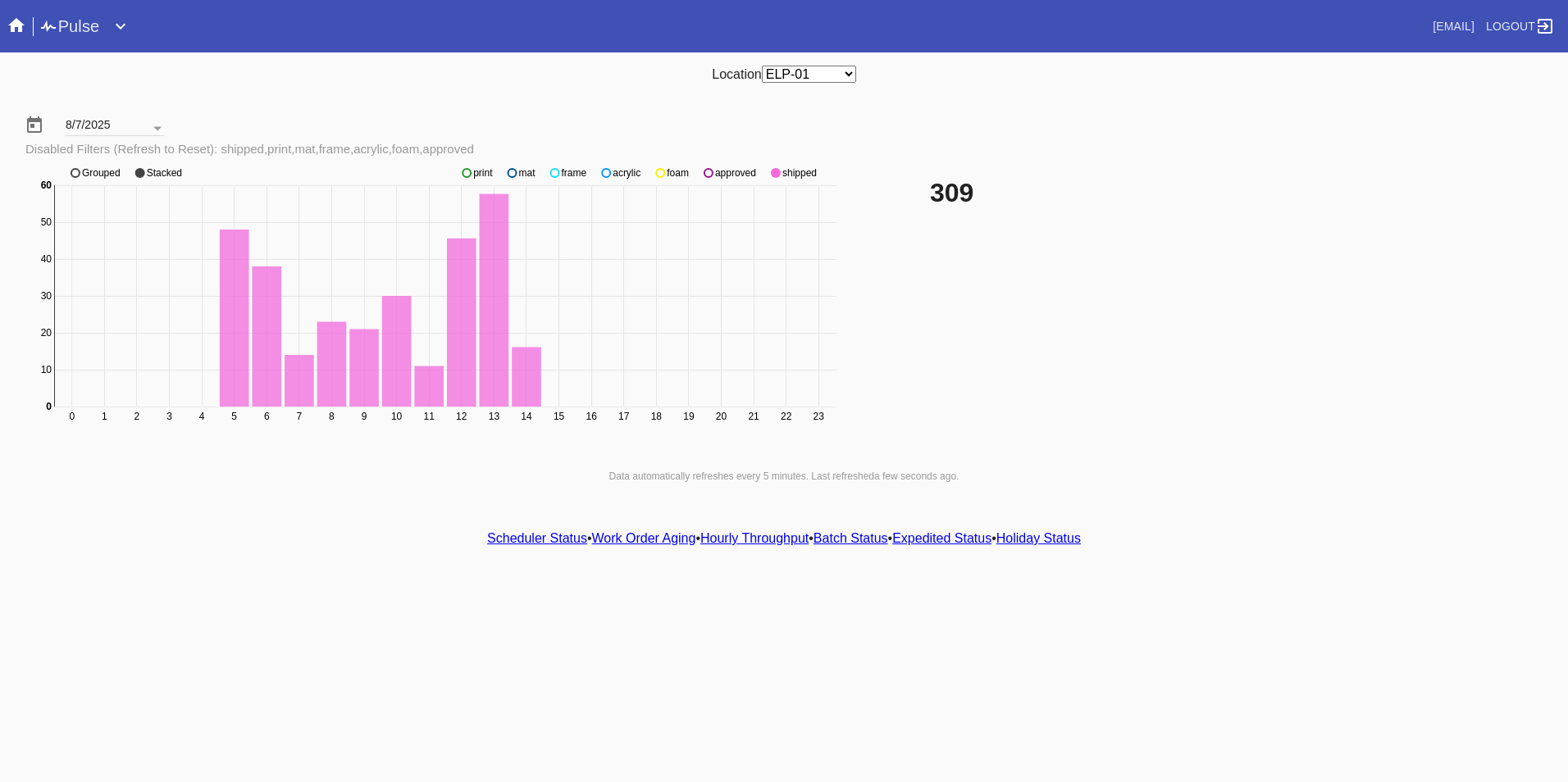 click 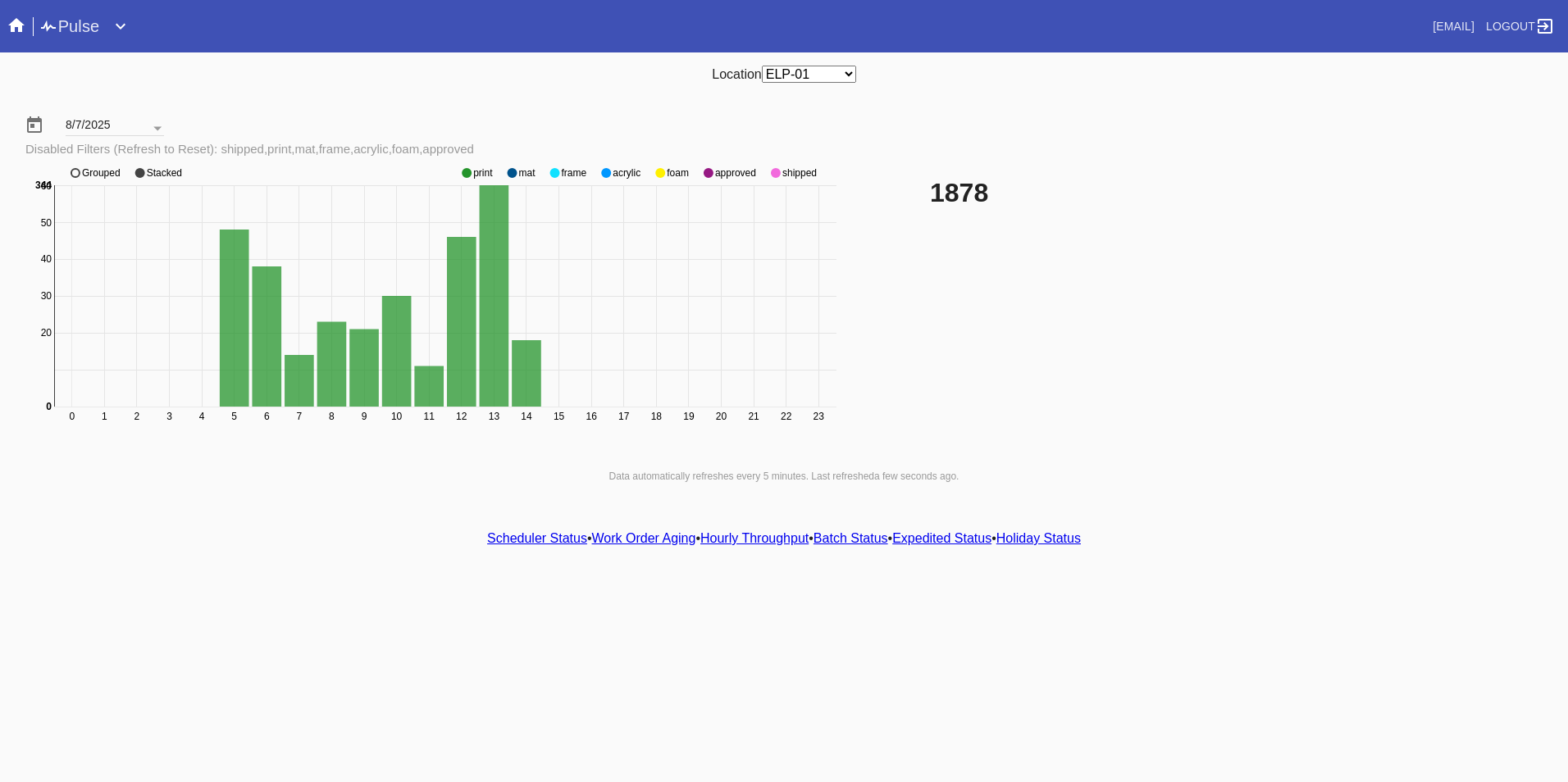 click 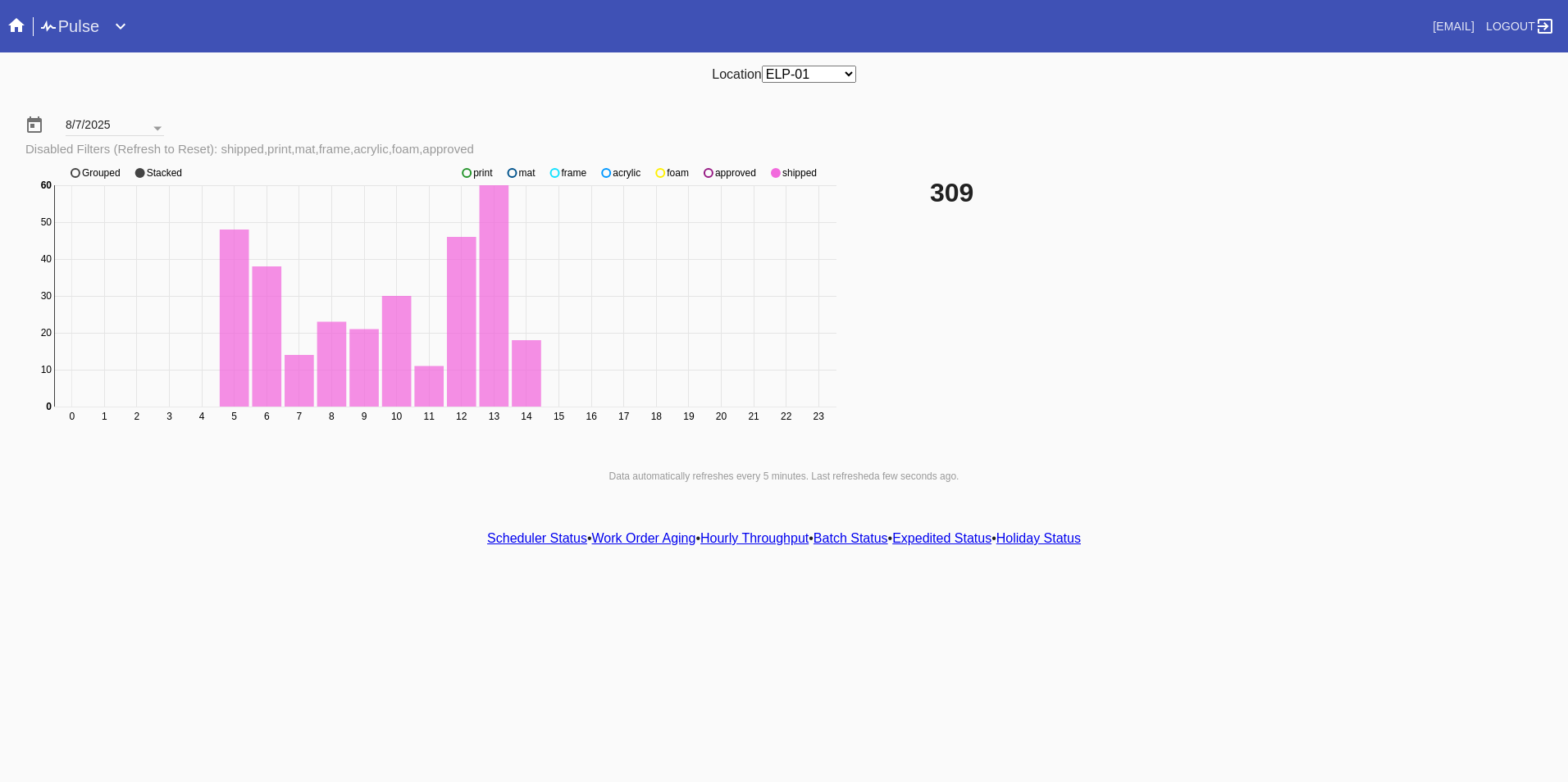 click on "Scheduler Status" at bounding box center (537, 538) 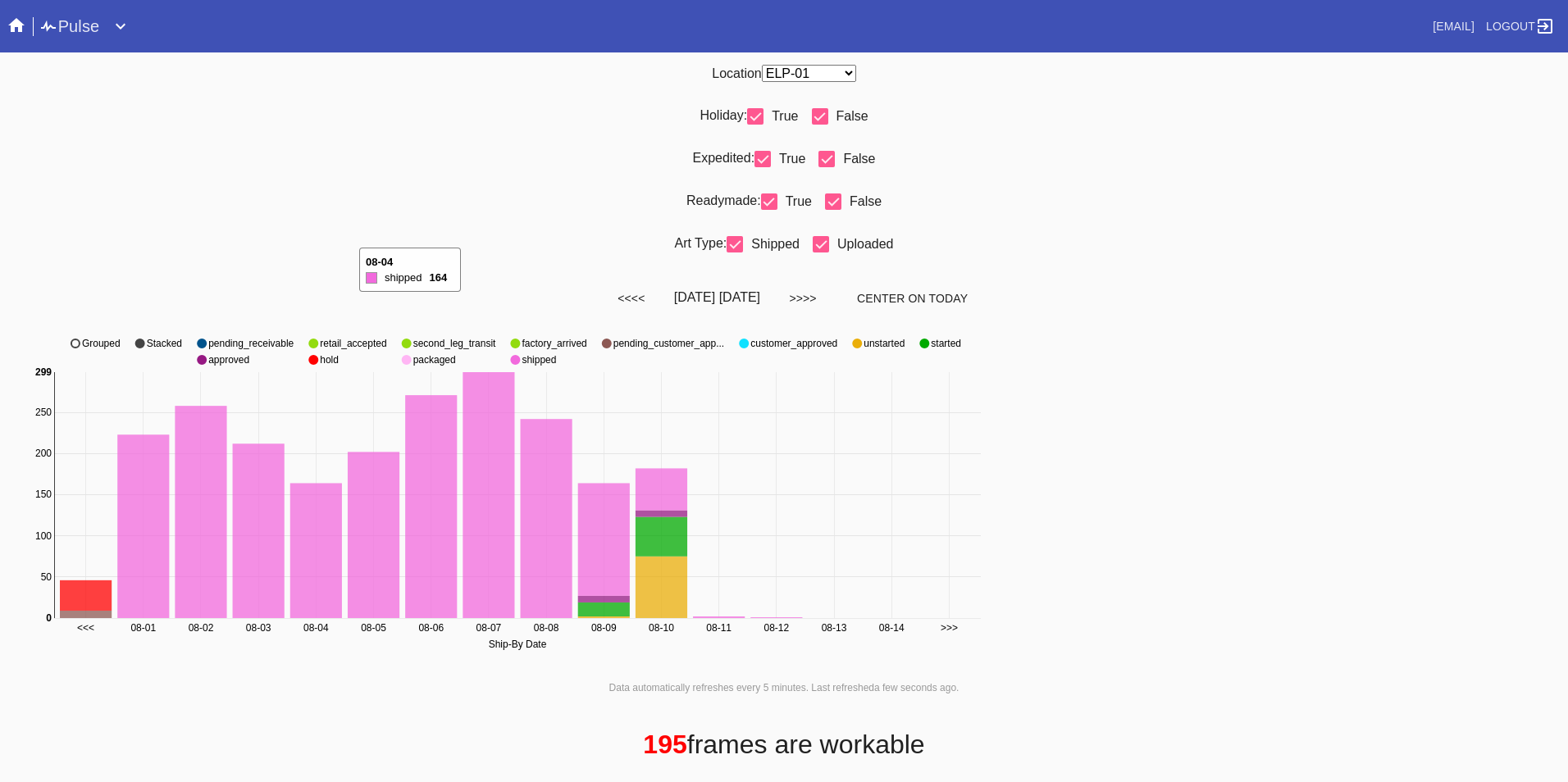 scroll, scrollTop: 0, scrollLeft: 0, axis: both 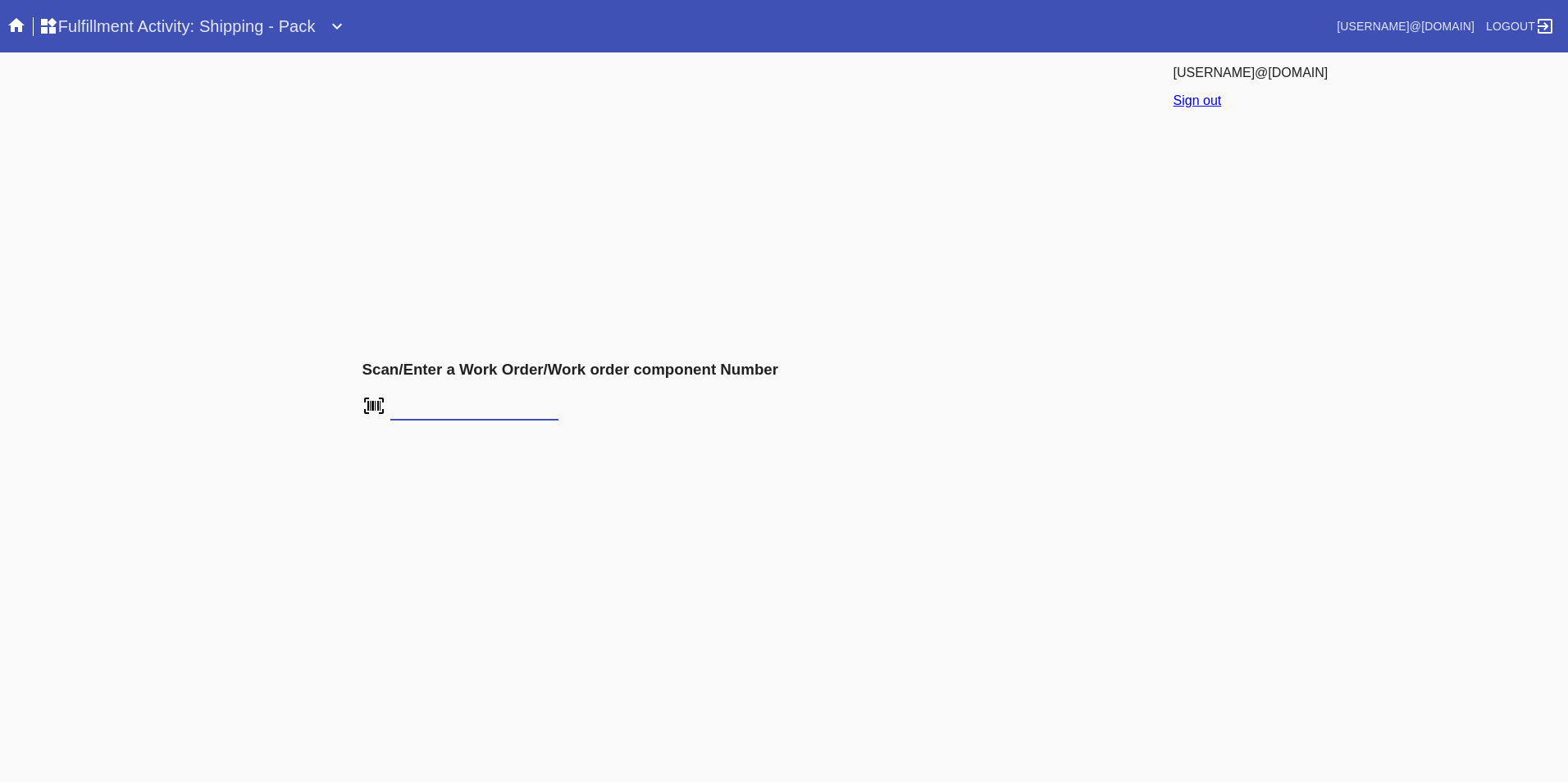 click at bounding box center (474, 408) 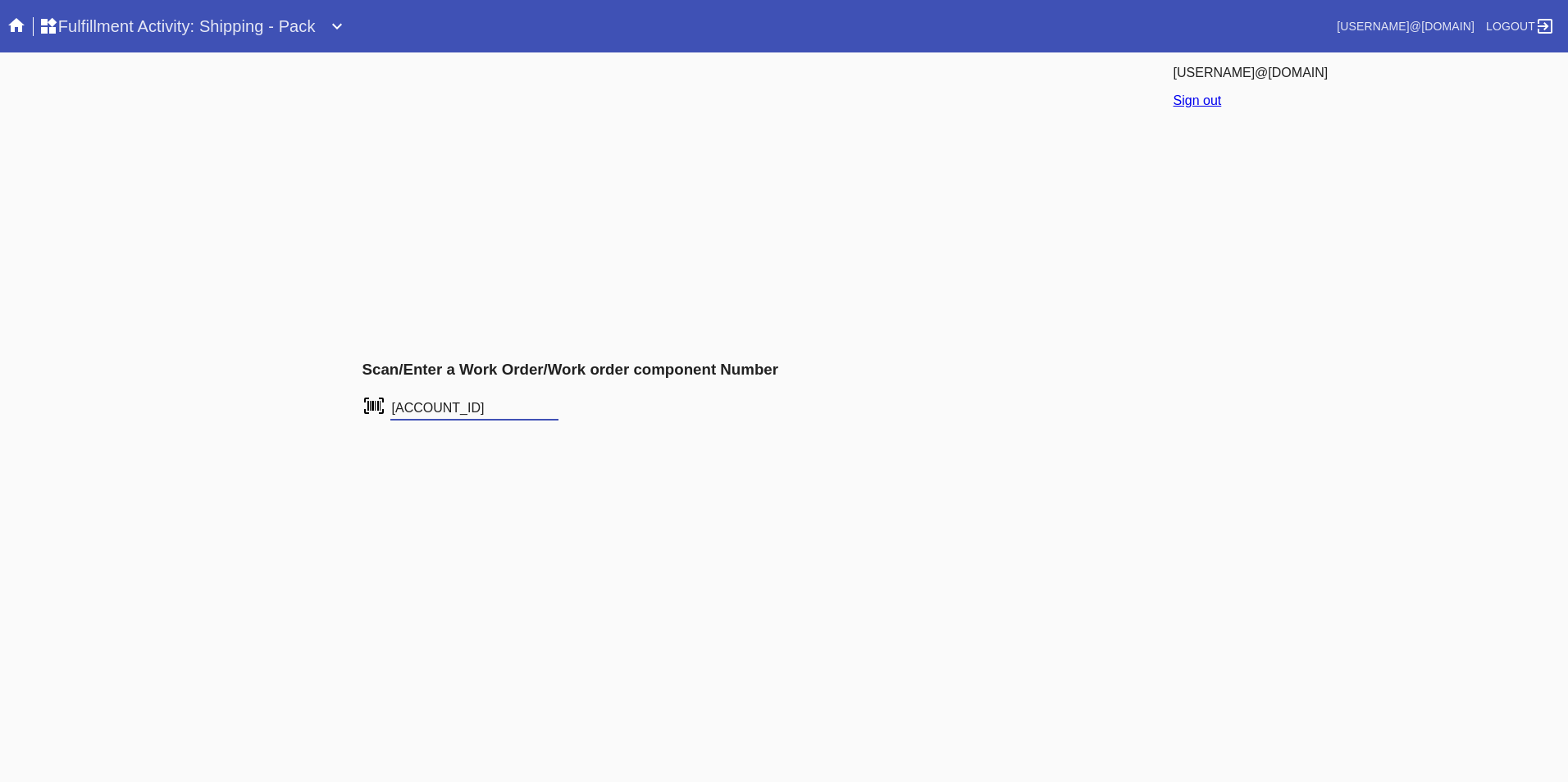 type on "C26860227816" 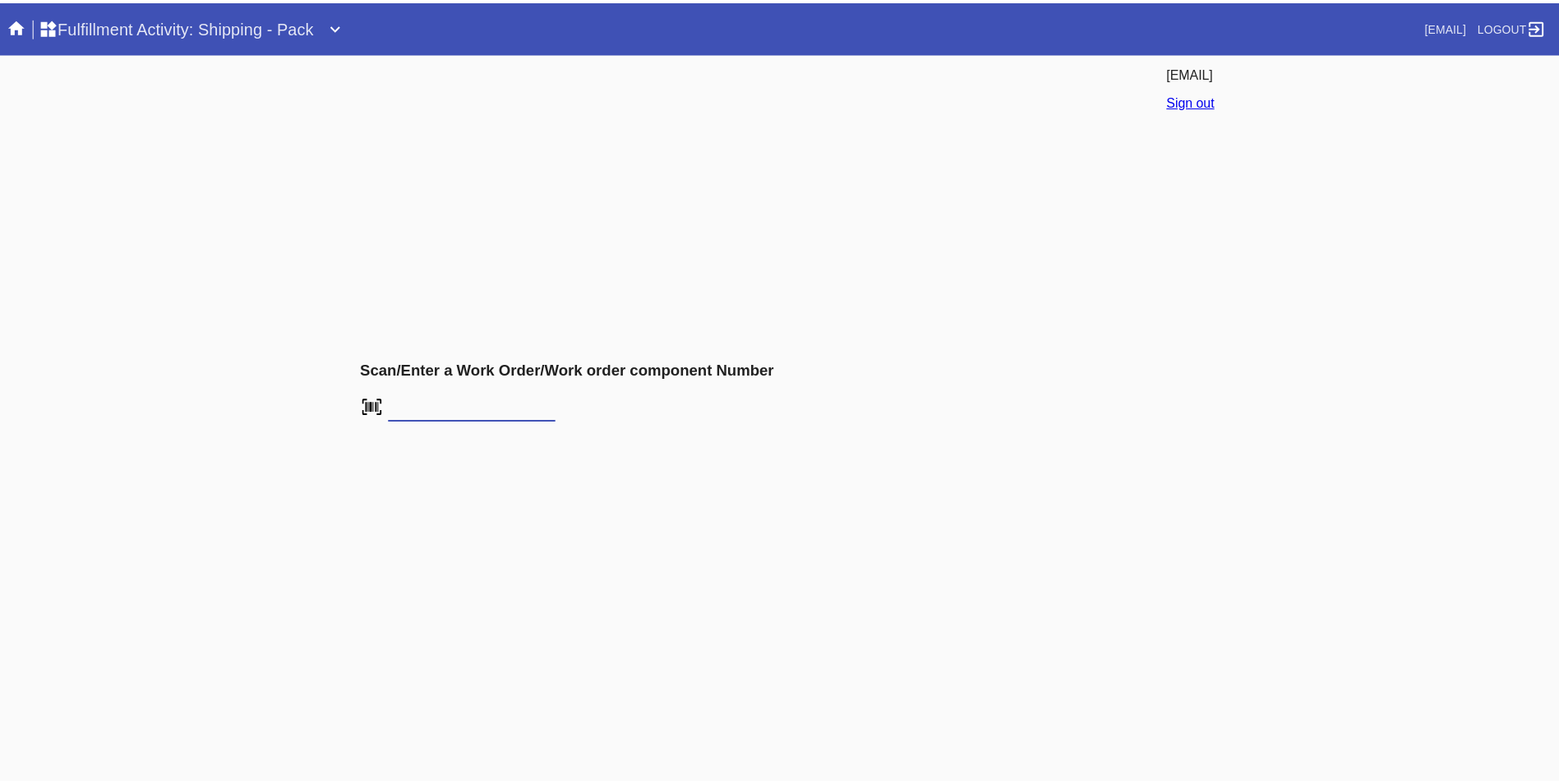 scroll, scrollTop: 0, scrollLeft: 0, axis: both 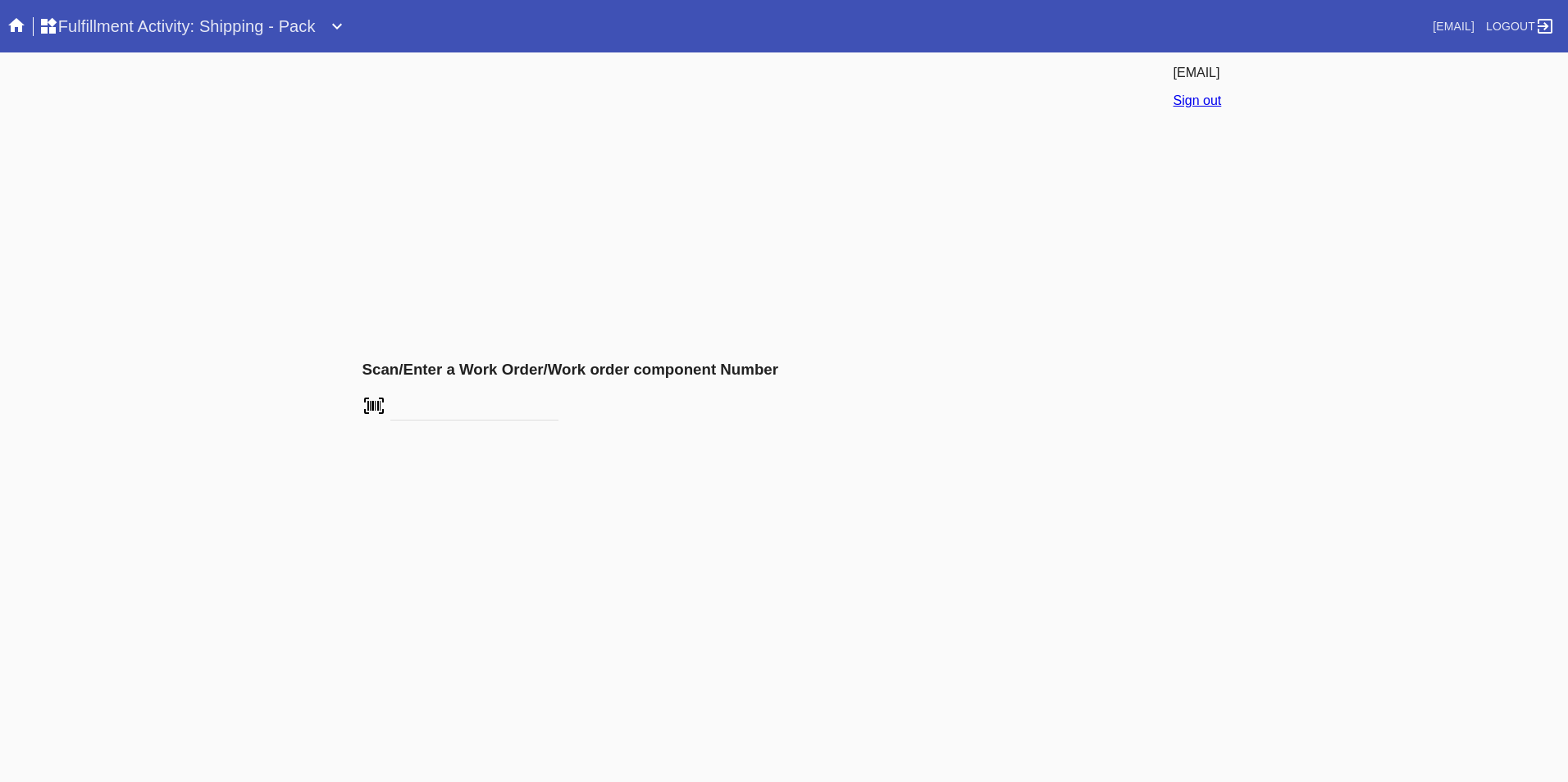click on "Fulfillment Activity: Shipping - Pack" at bounding box center (177, 26) 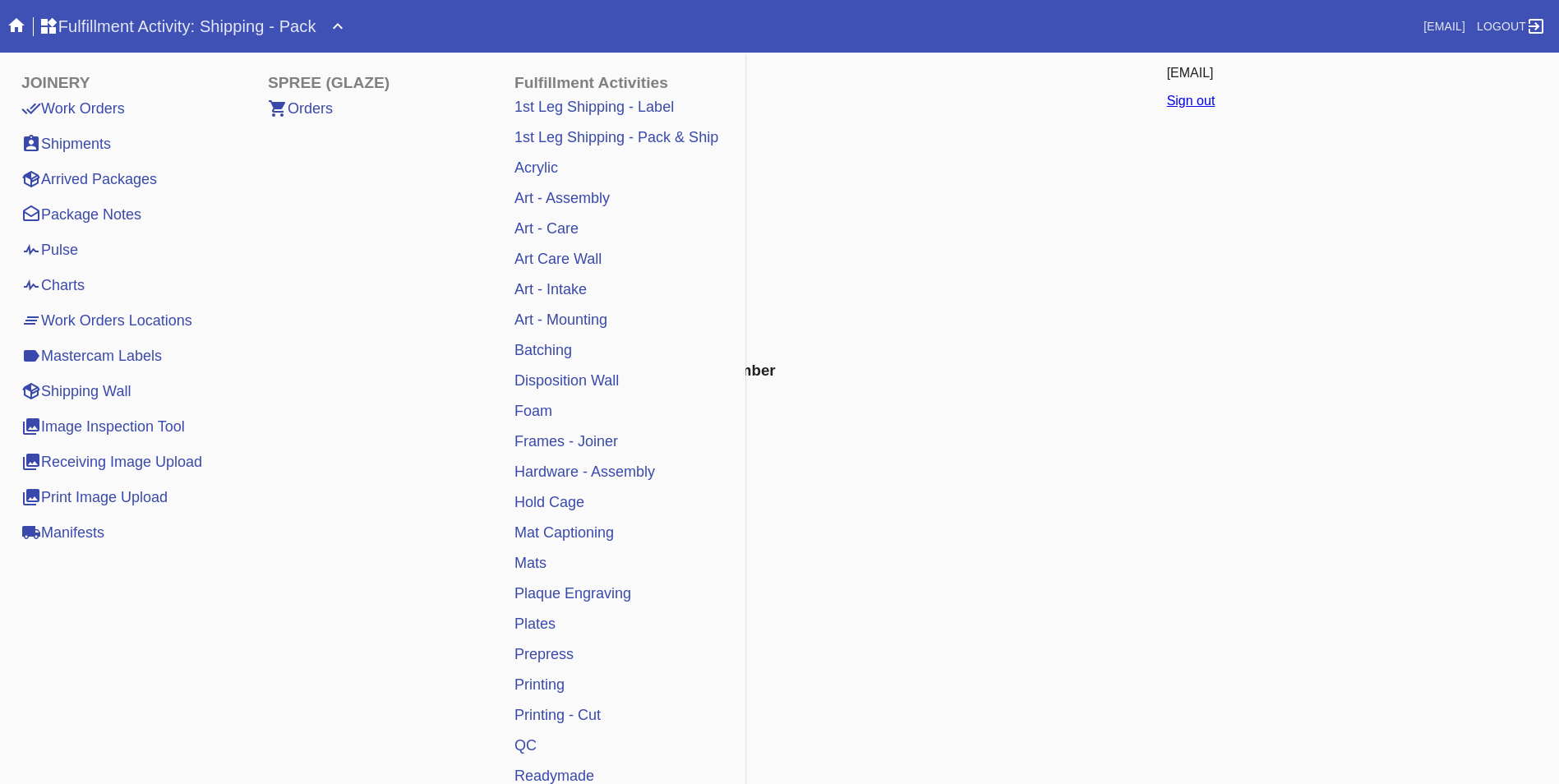 click on "Pulse" at bounding box center (49, 250) 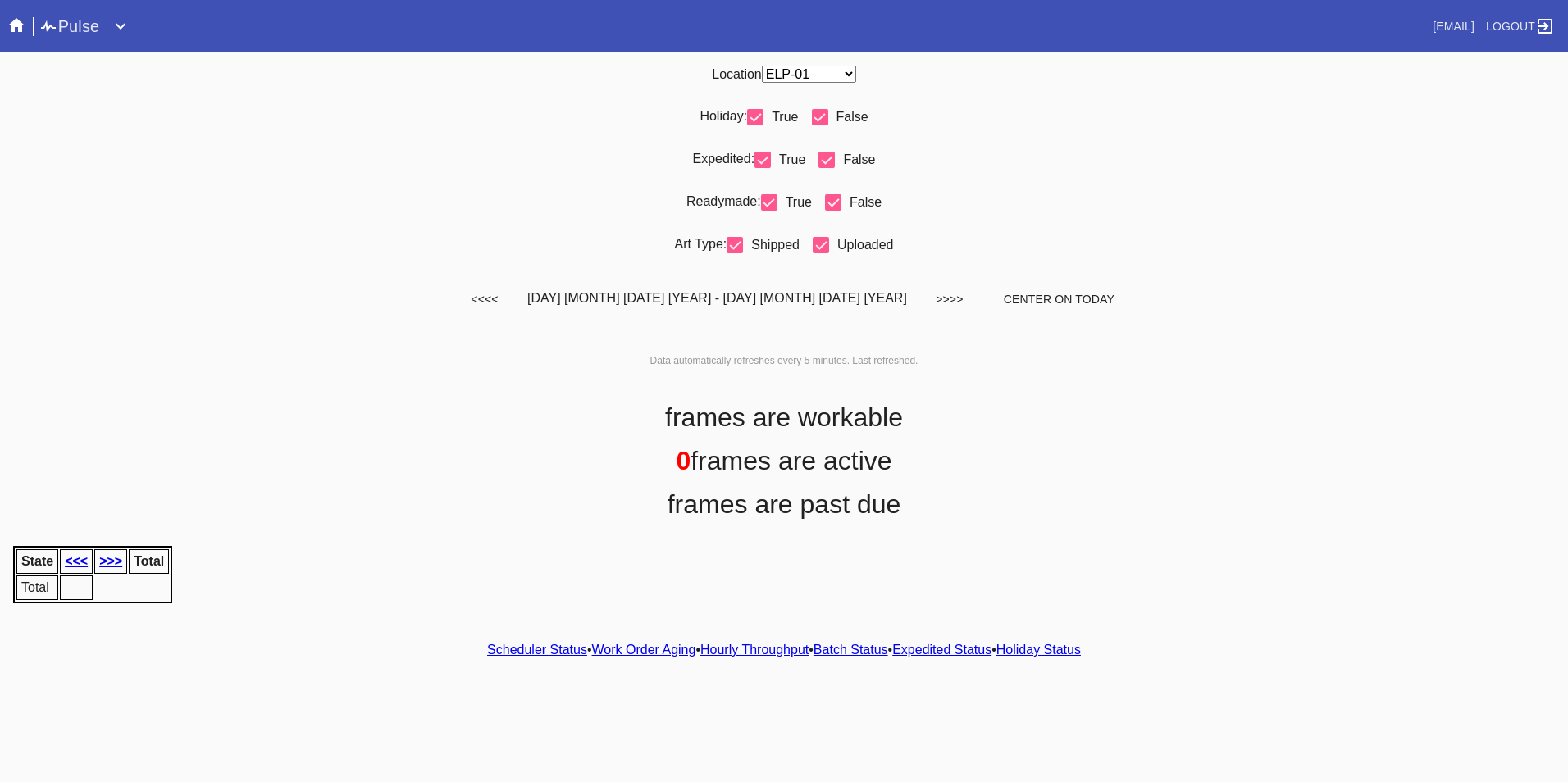 scroll, scrollTop: 0, scrollLeft: 0, axis: both 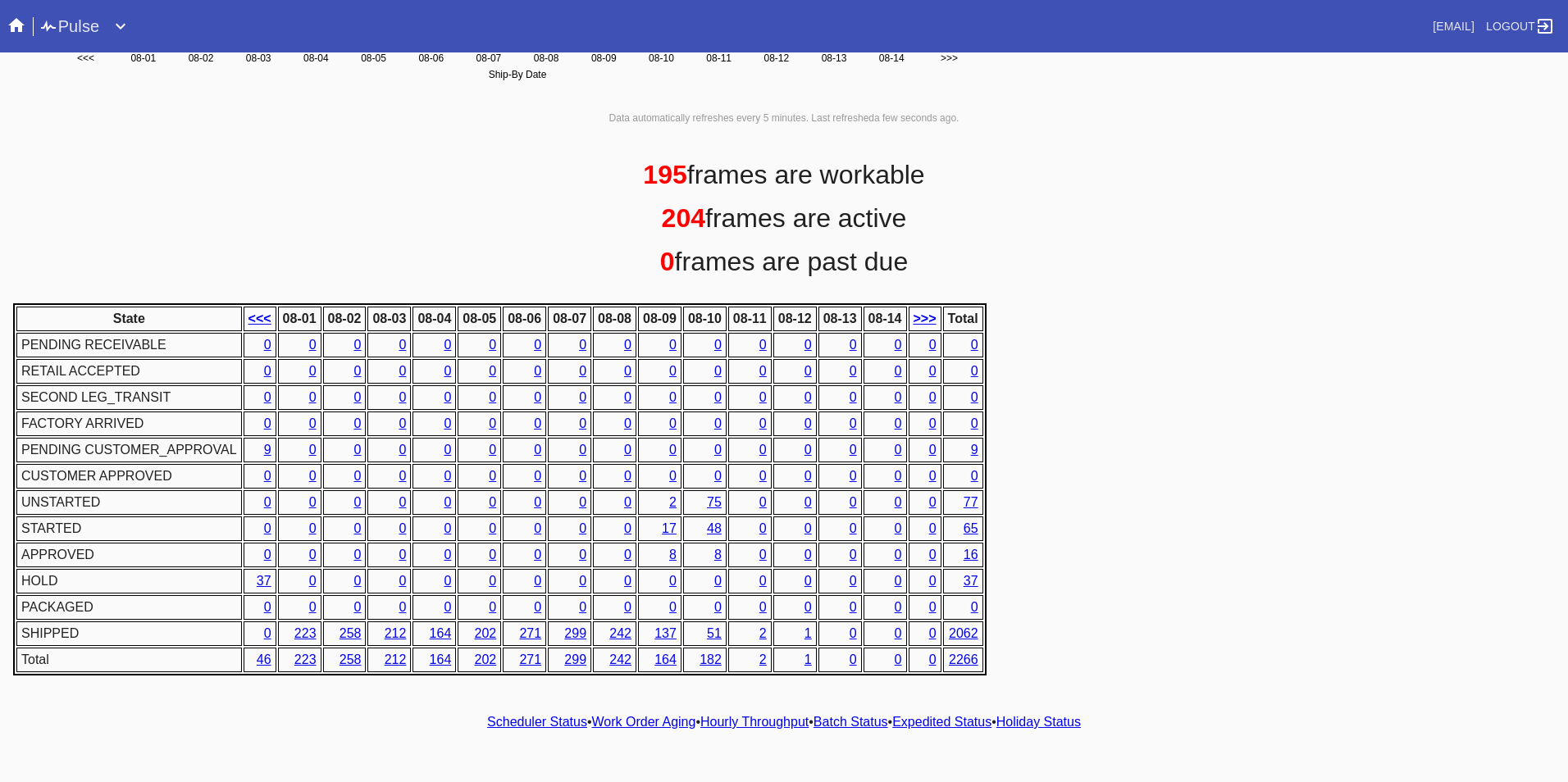 click on "Hourly Throughput" at bounding box center (754, 721) 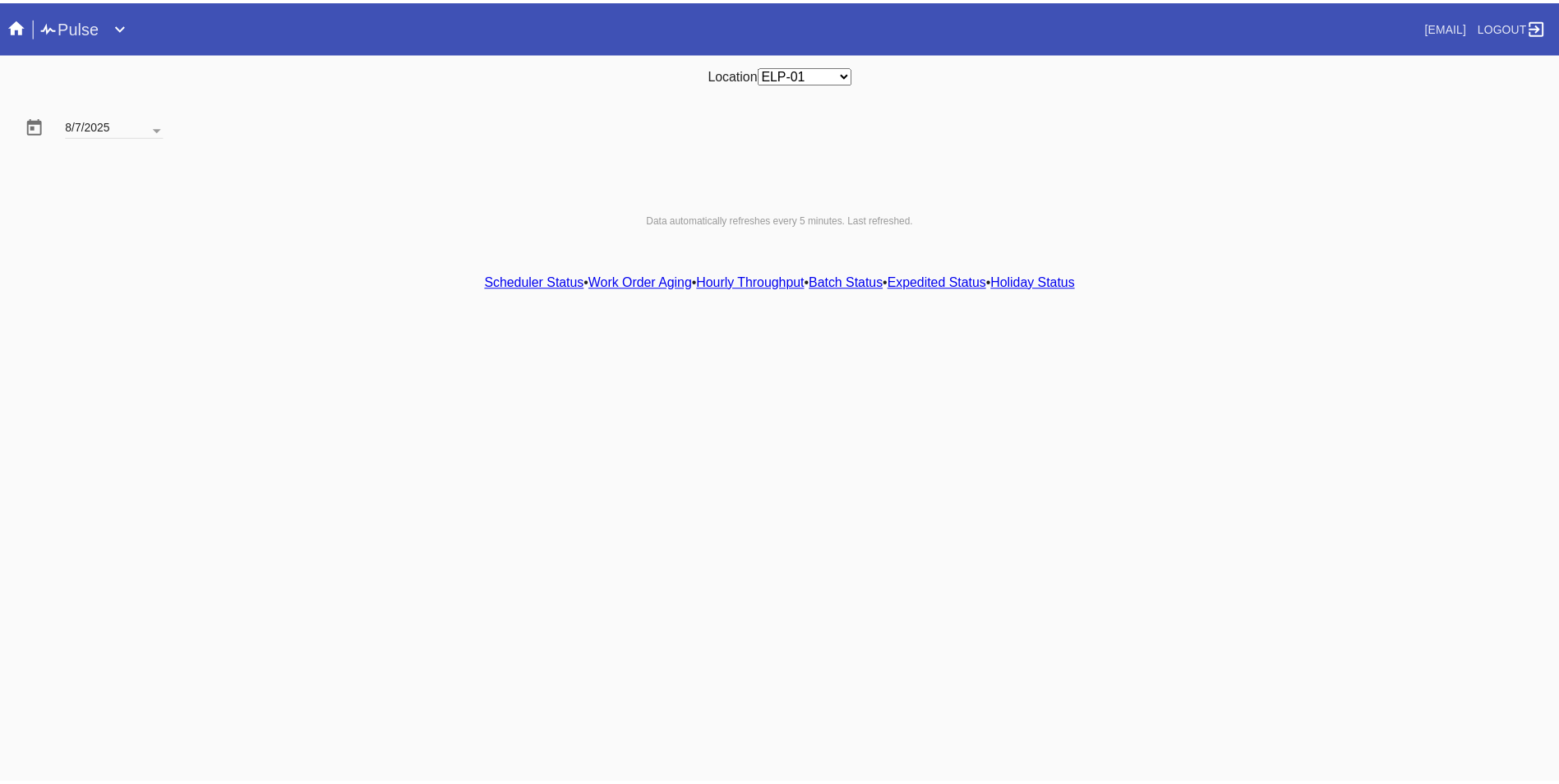 scroll, scrollTop: 0, scrollLeft: 0, axis: both 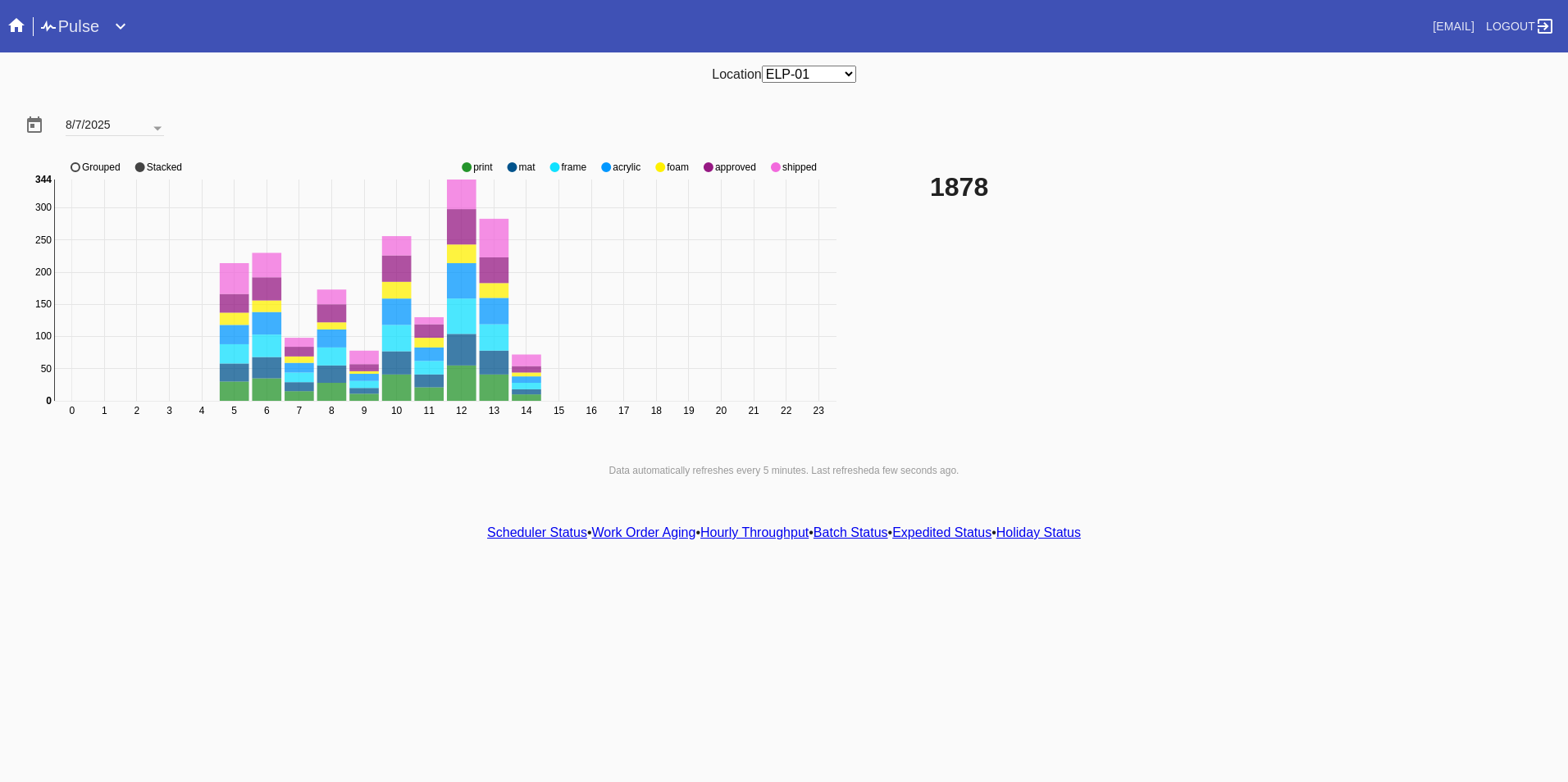 click 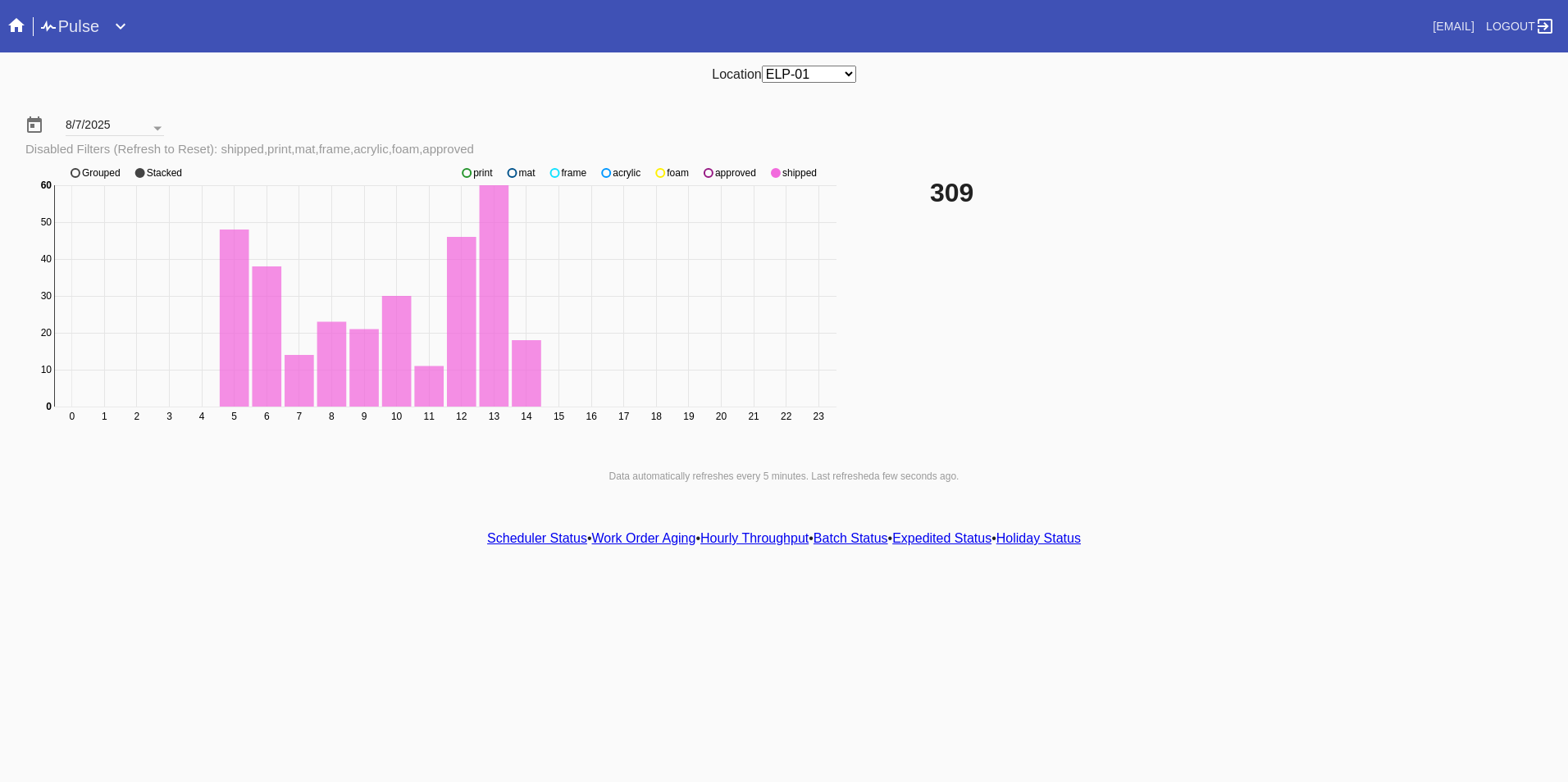 click on "Scheduler Status" at bounding box center [537, 538] 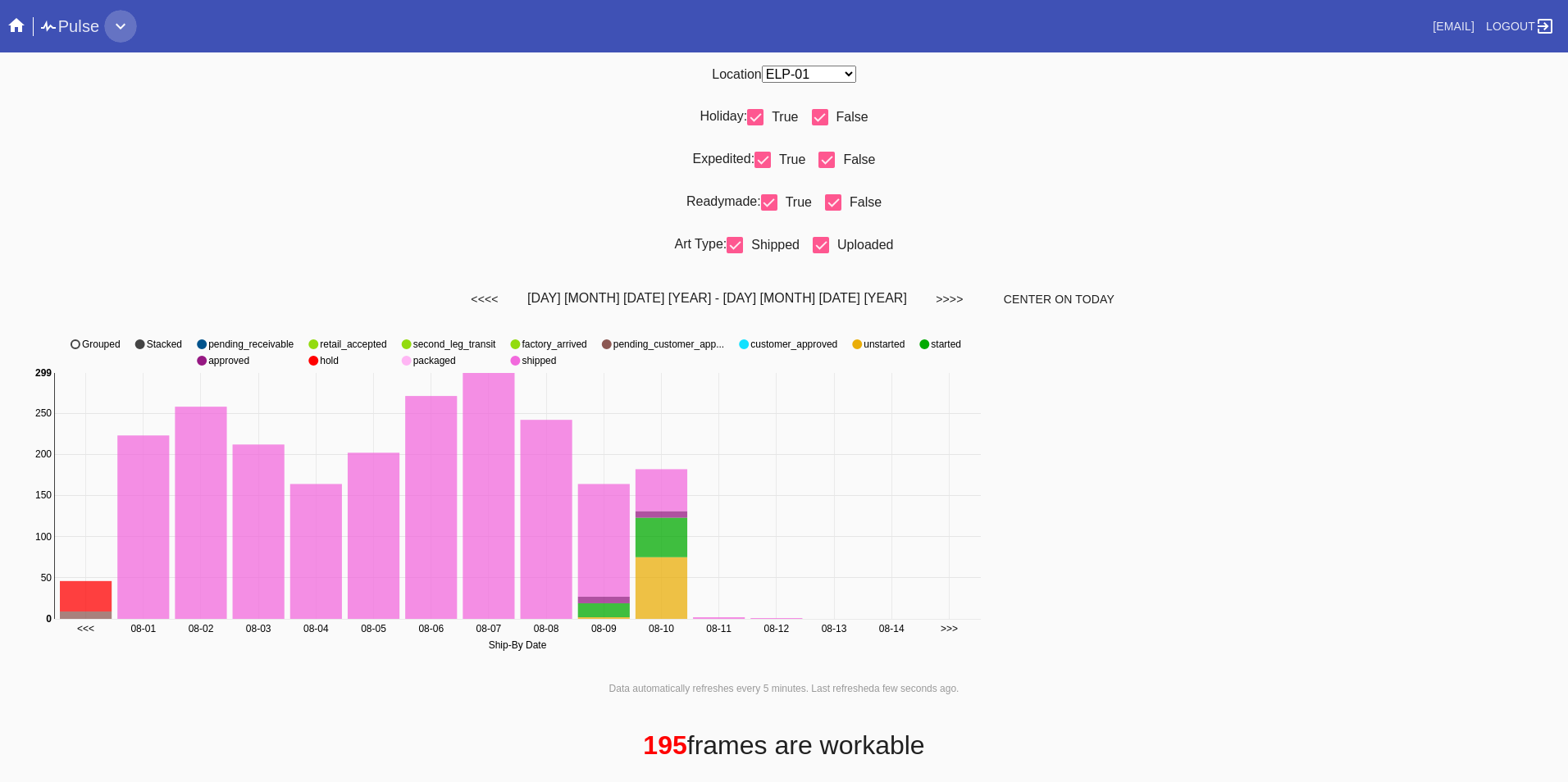 click 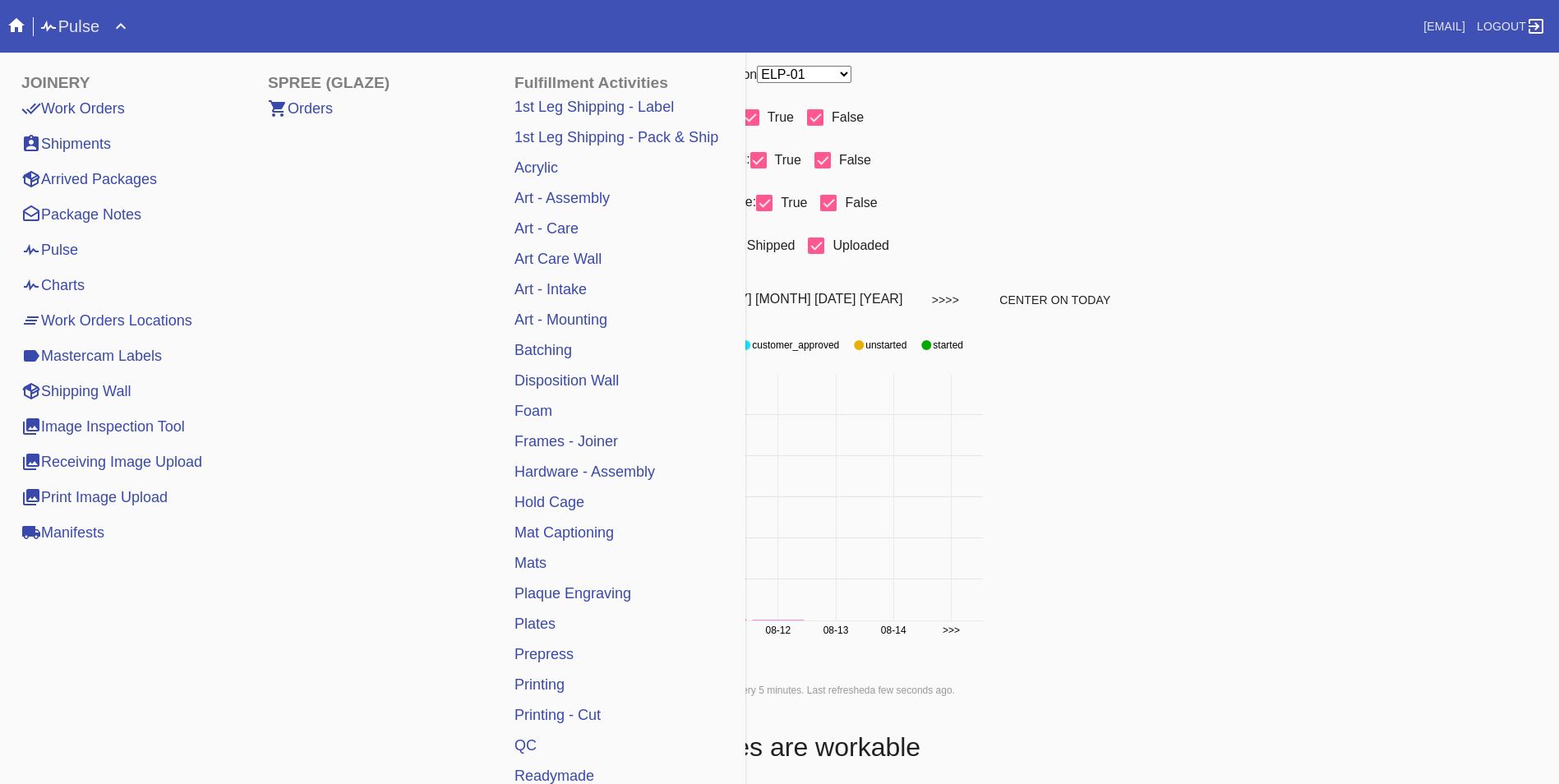 click on "Shipping Wall" at bounding box center [76, 391] 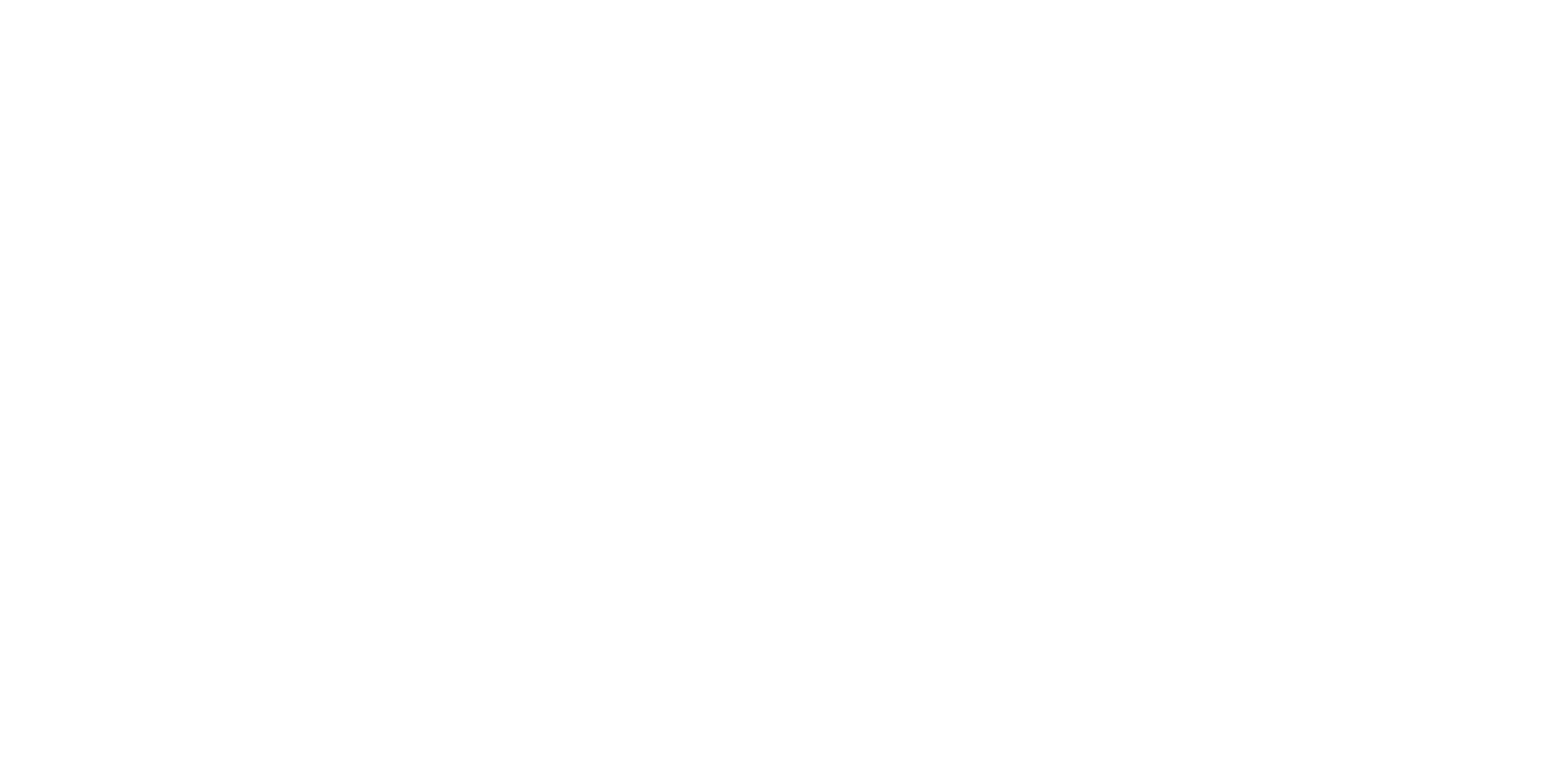 scroll, scrollTop: 0, scrollLeft: 0, axis: both 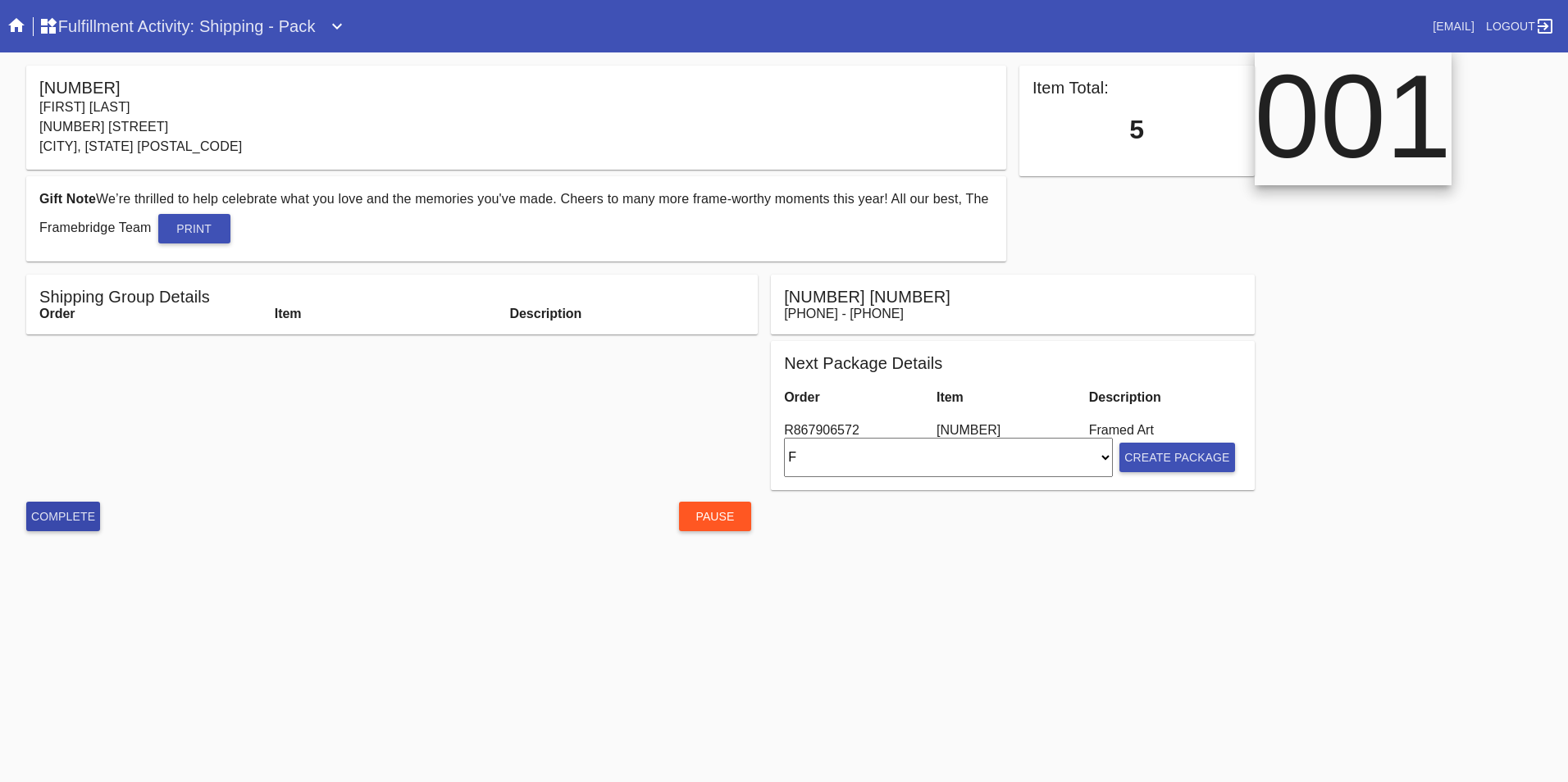 click on "Complete" at bounding box center [63, 516] 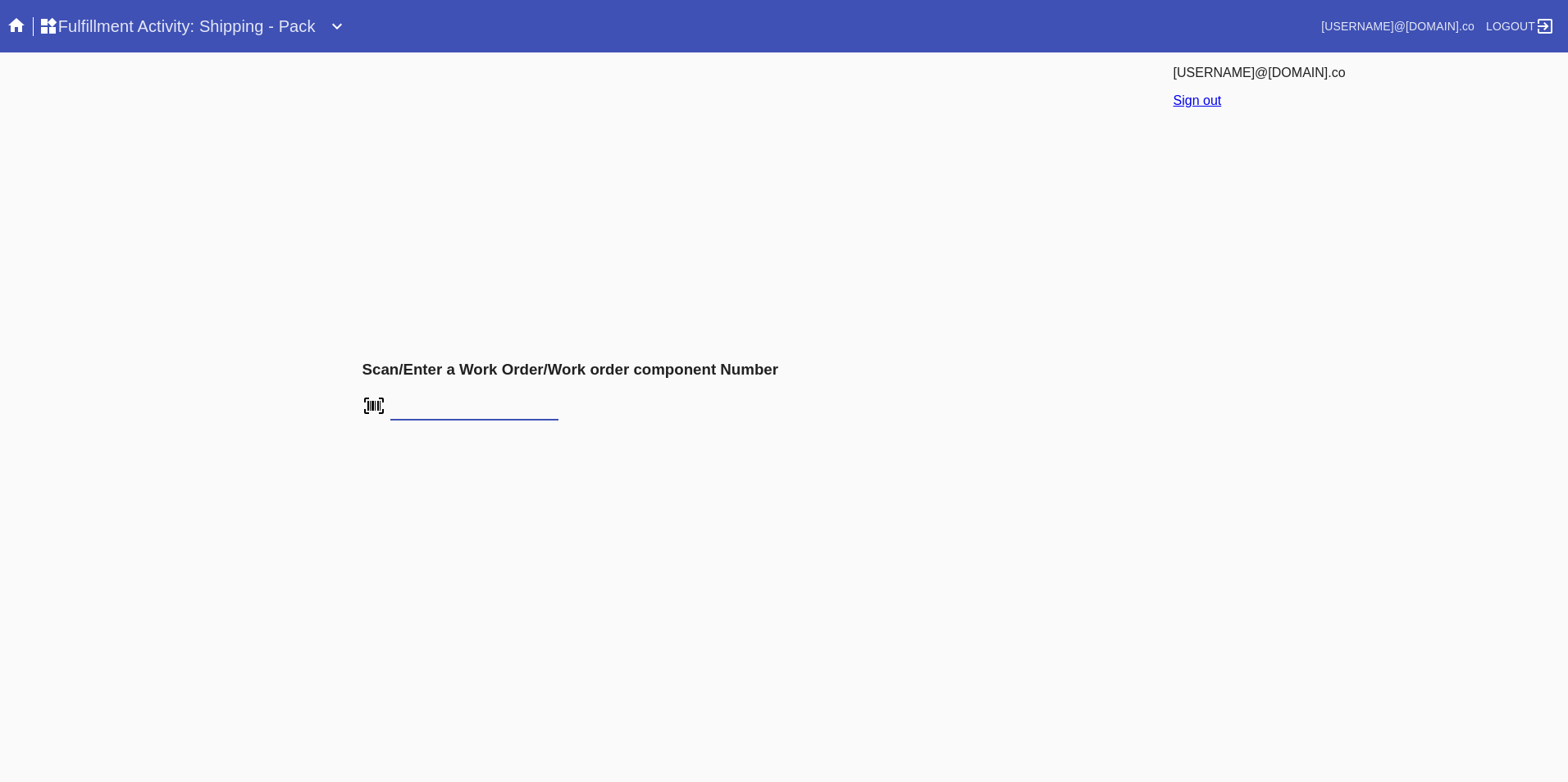 scroll, scrollTop: 0, scrollLeft: 0, axis: both 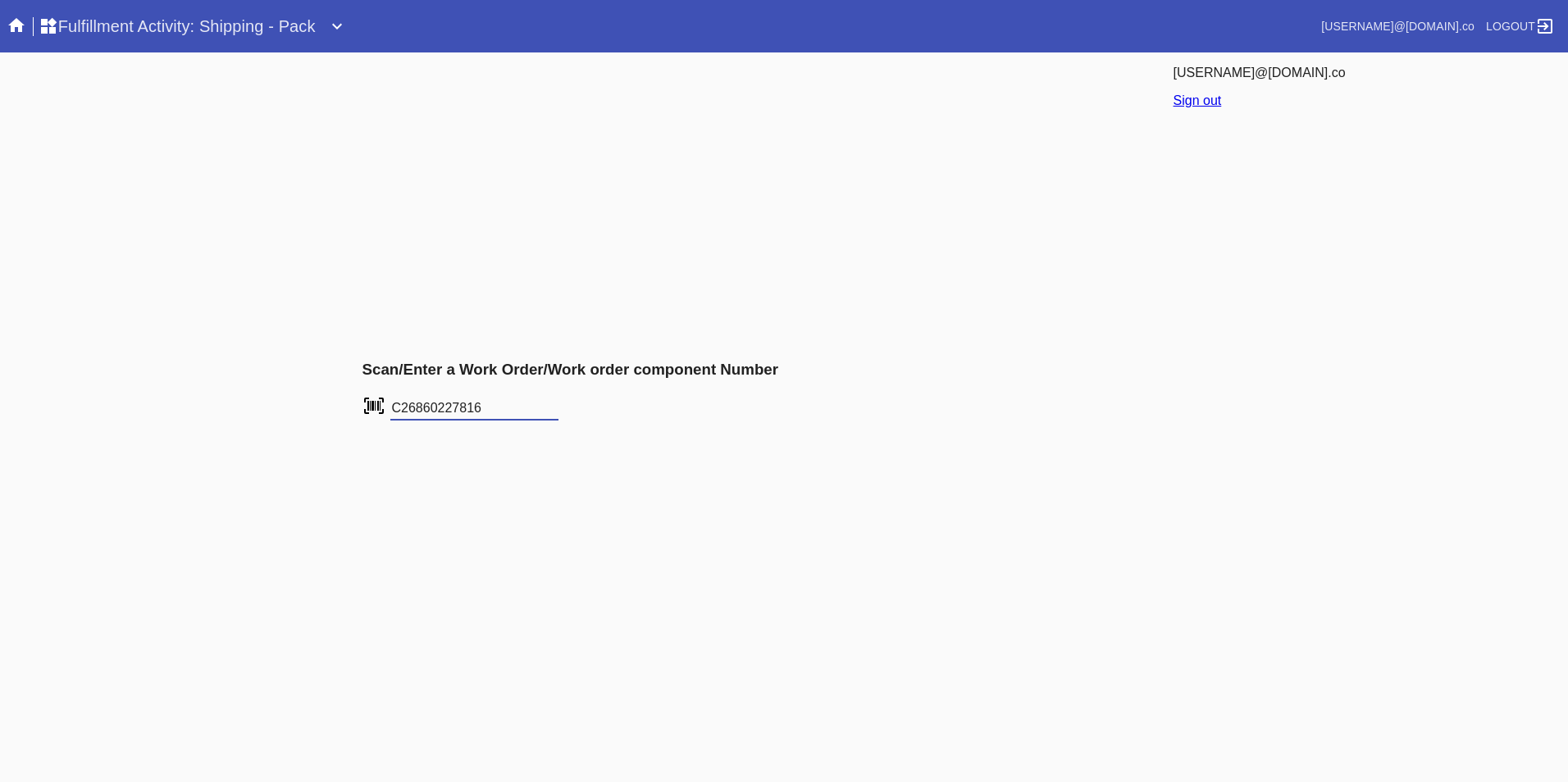 type on "C26860227816" 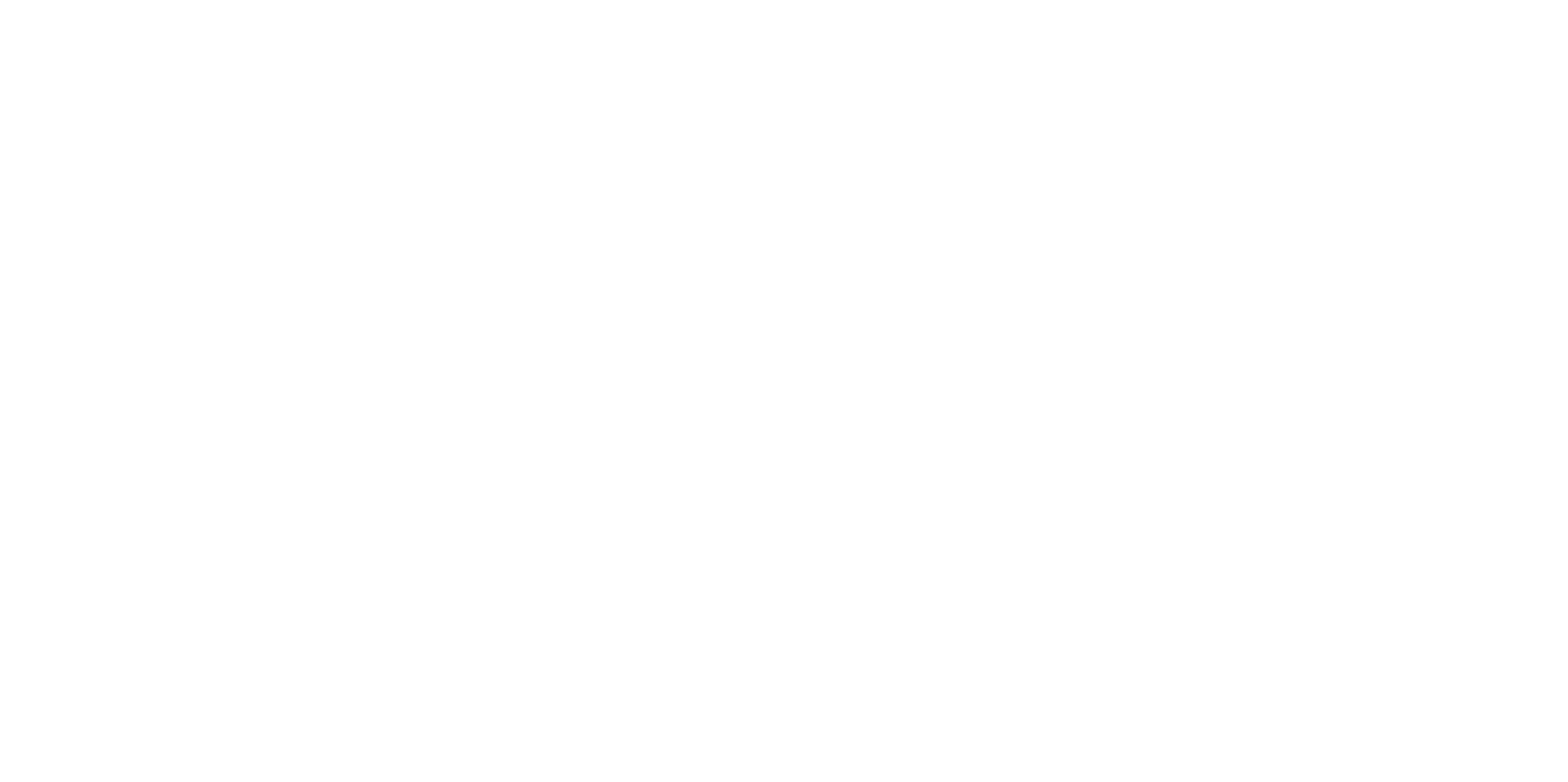 scroll, scrollTop: 0, scrollLeft: 0, axis: both 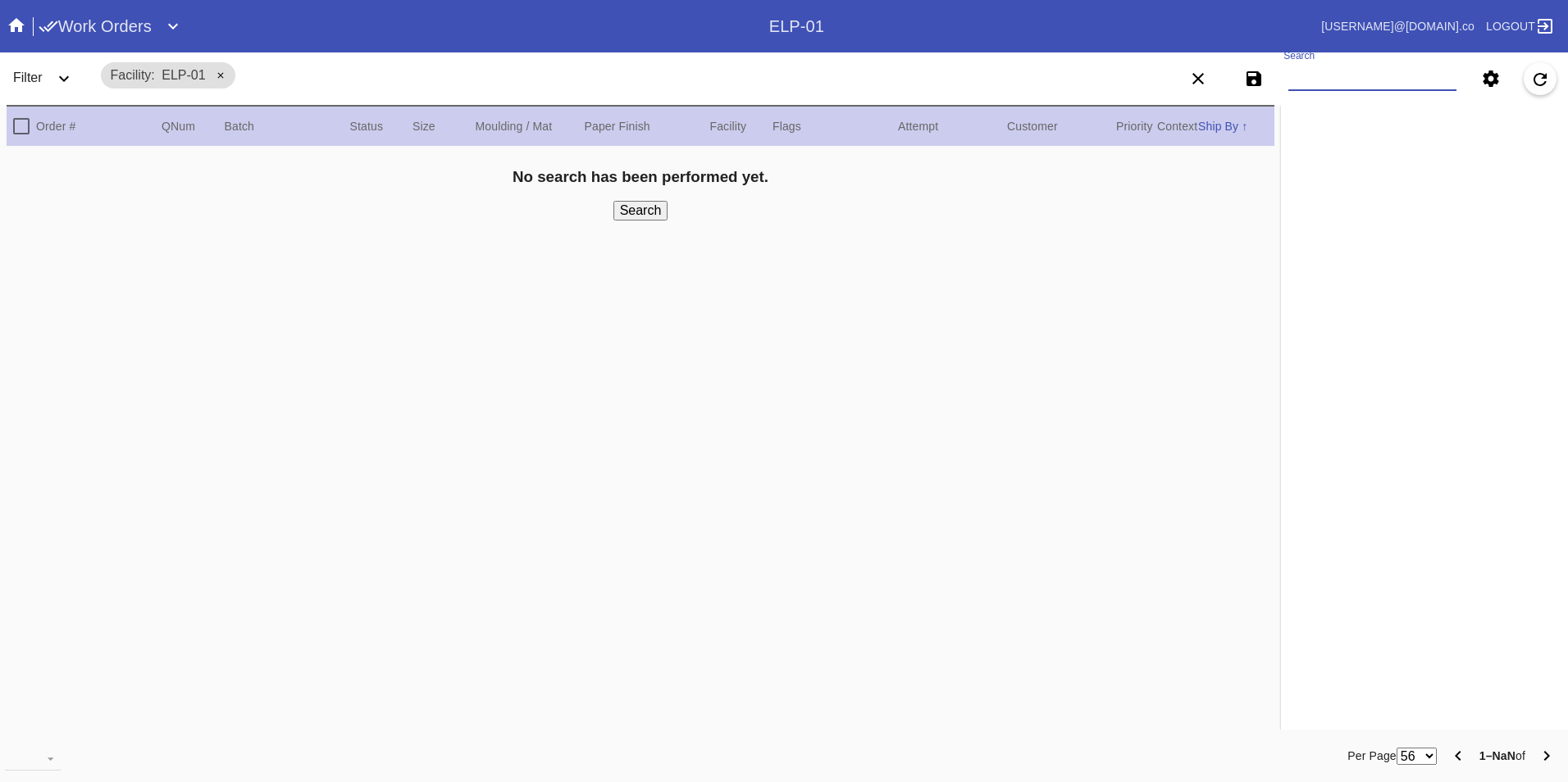 click on "Search" at bounding box center (1372, 79) 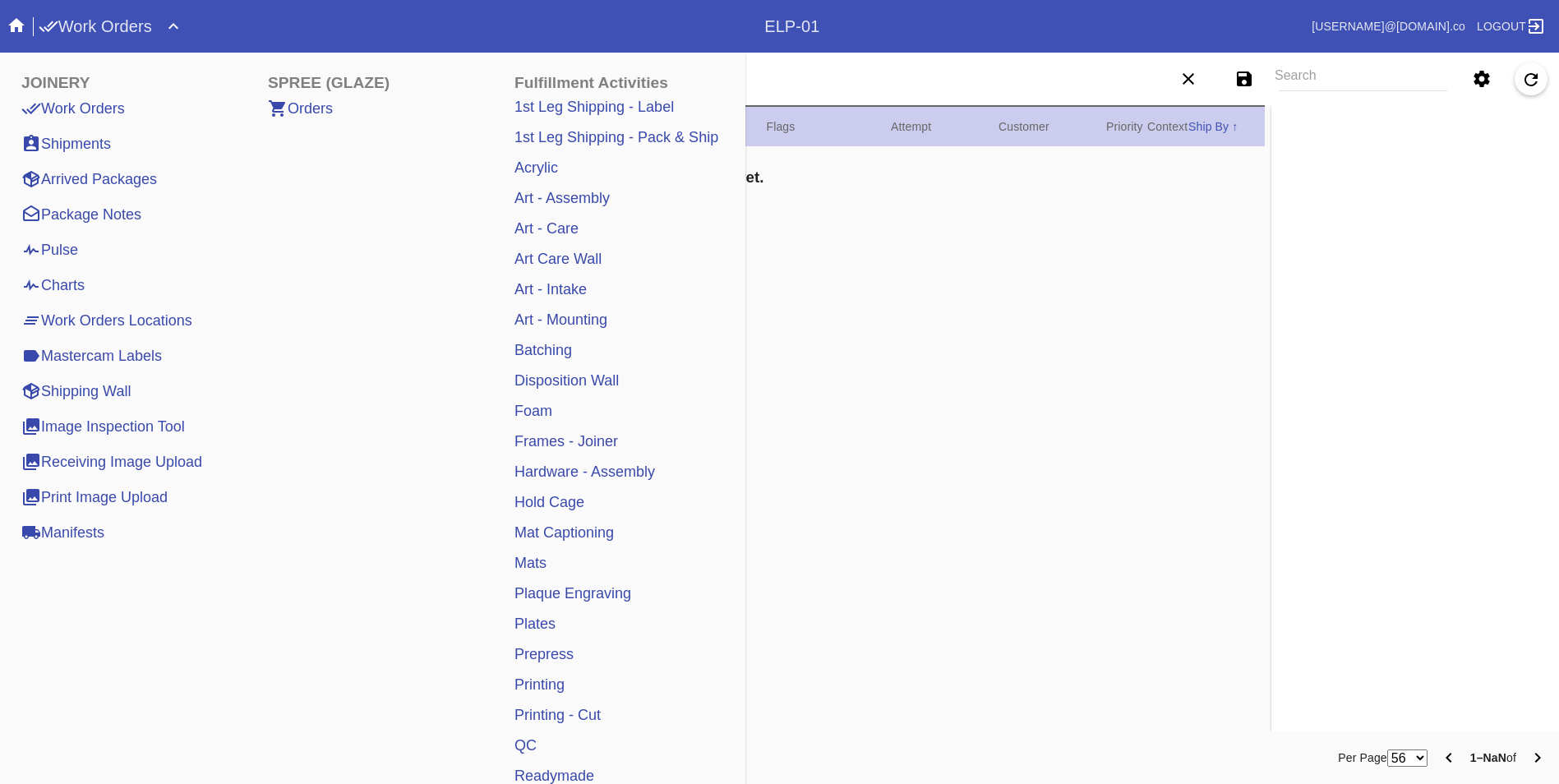 click on "Pulse" at bounding box center (49, 250) 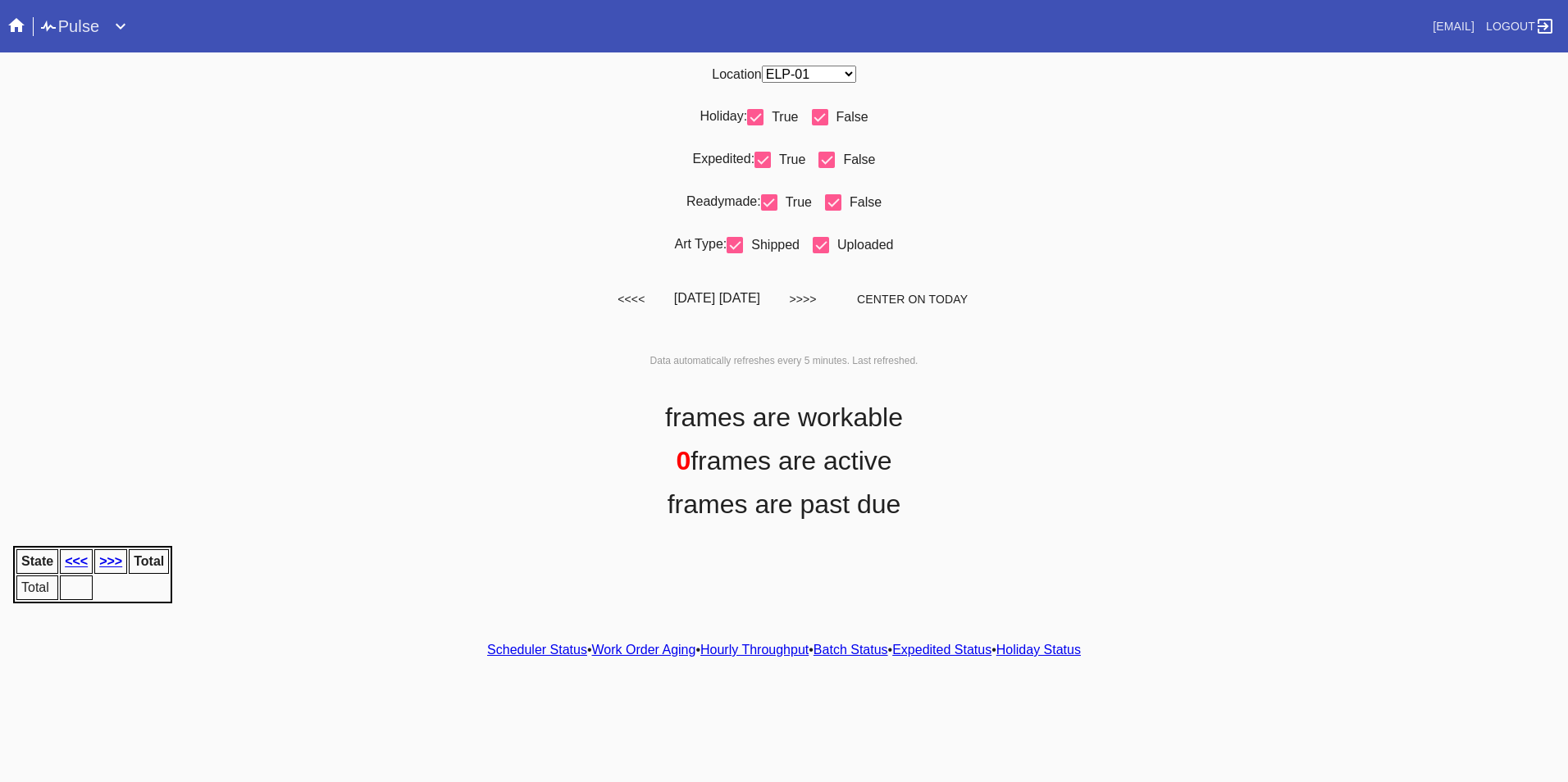 scroll, scrollTop: 0, scrollLeft: 0, axis: both 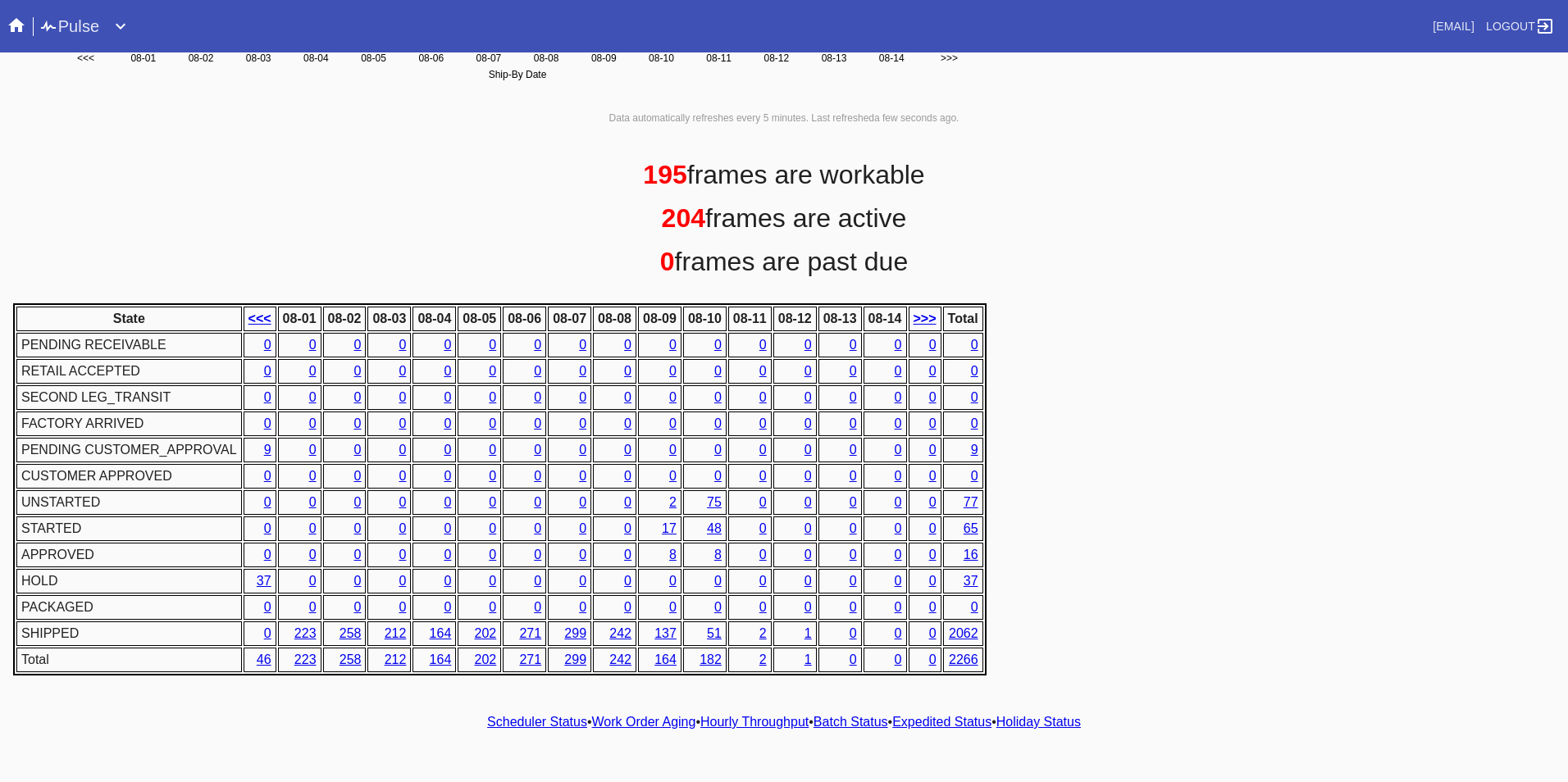click on "Scheduler Status" at bounding box center [537, 721] 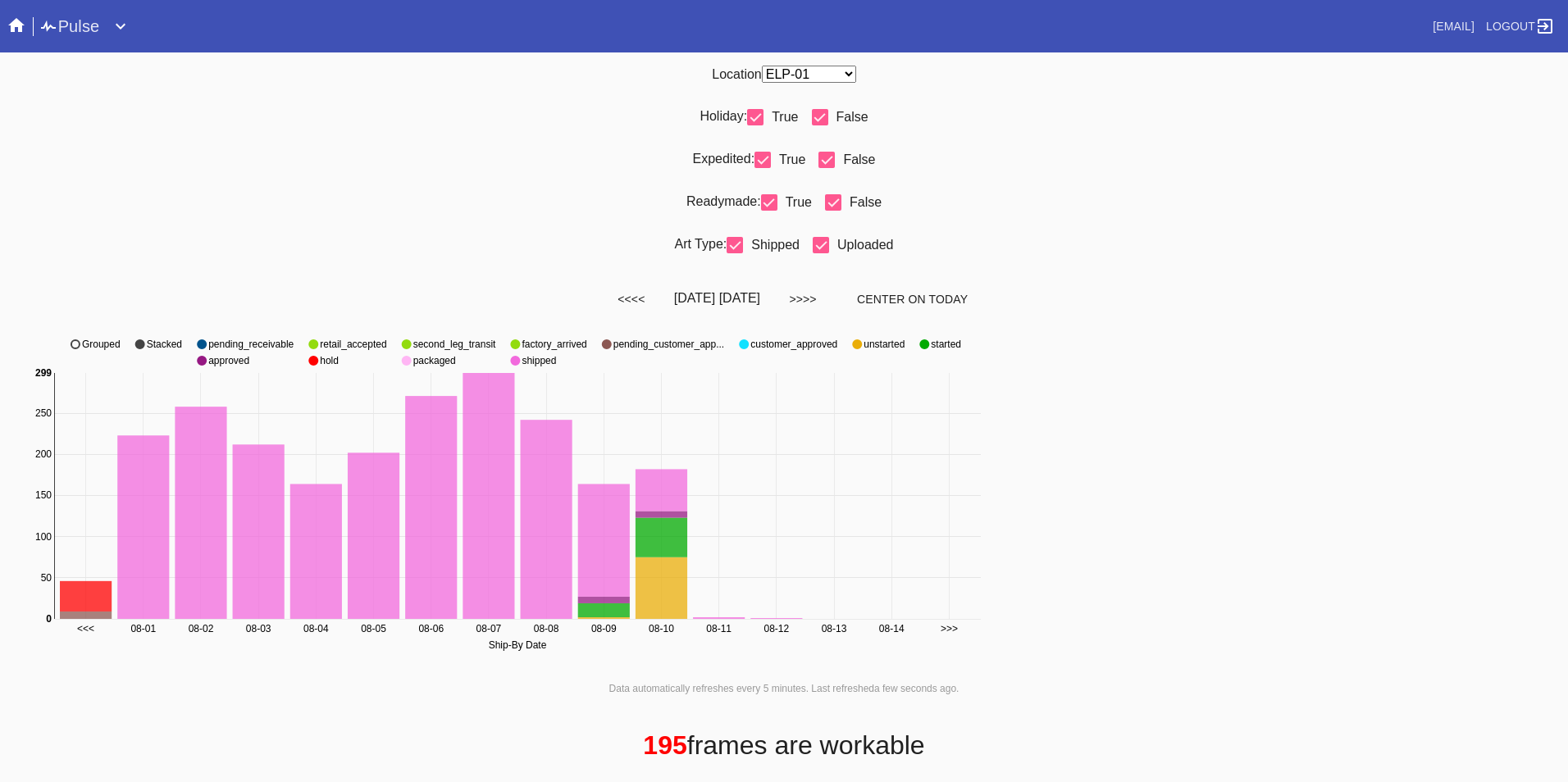 scroll, scrollTop: 588, scrollLeft: 0, axis: vertical 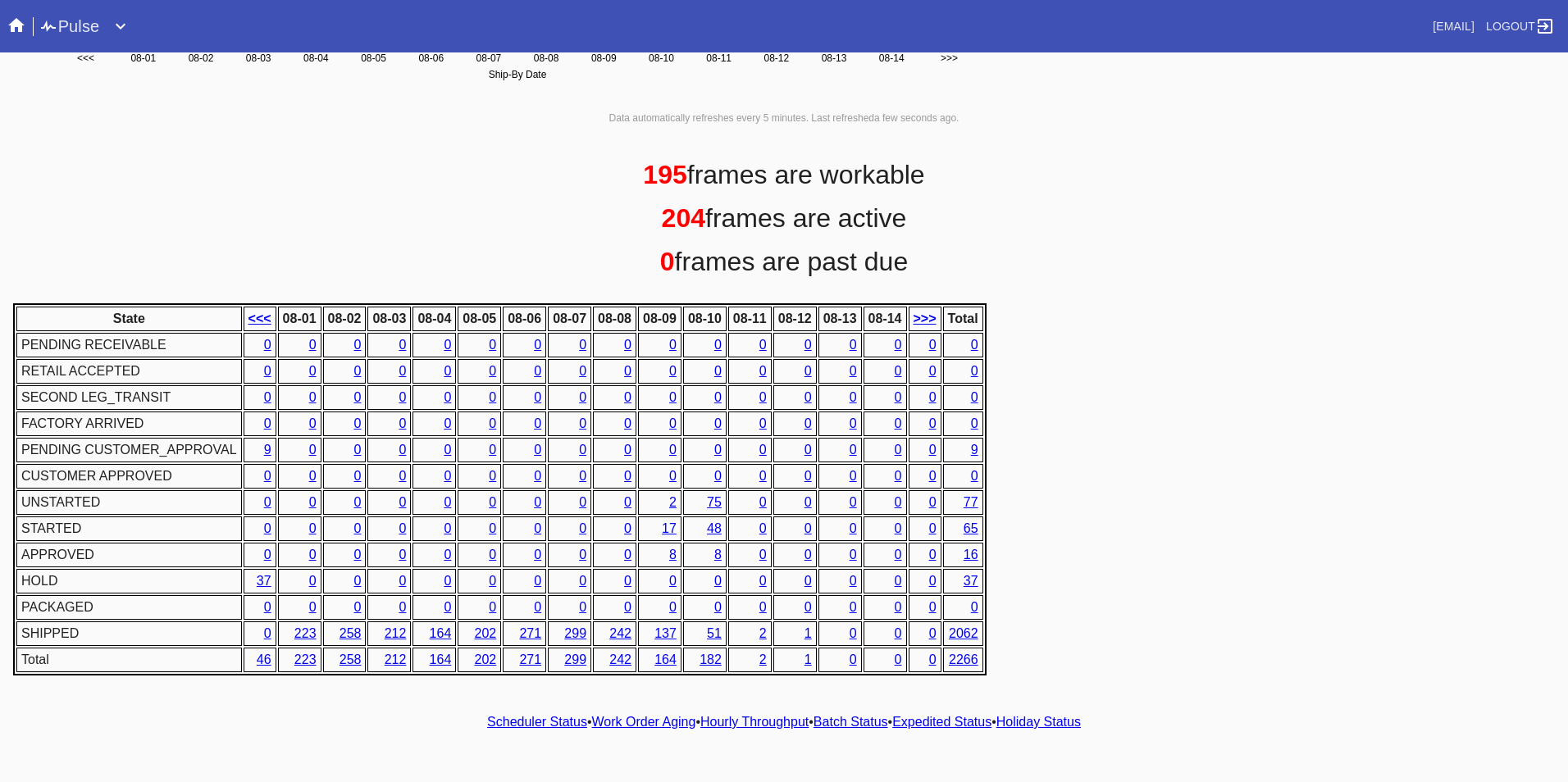 click on "Hourly Throughput" at bounding box center [754, 721] 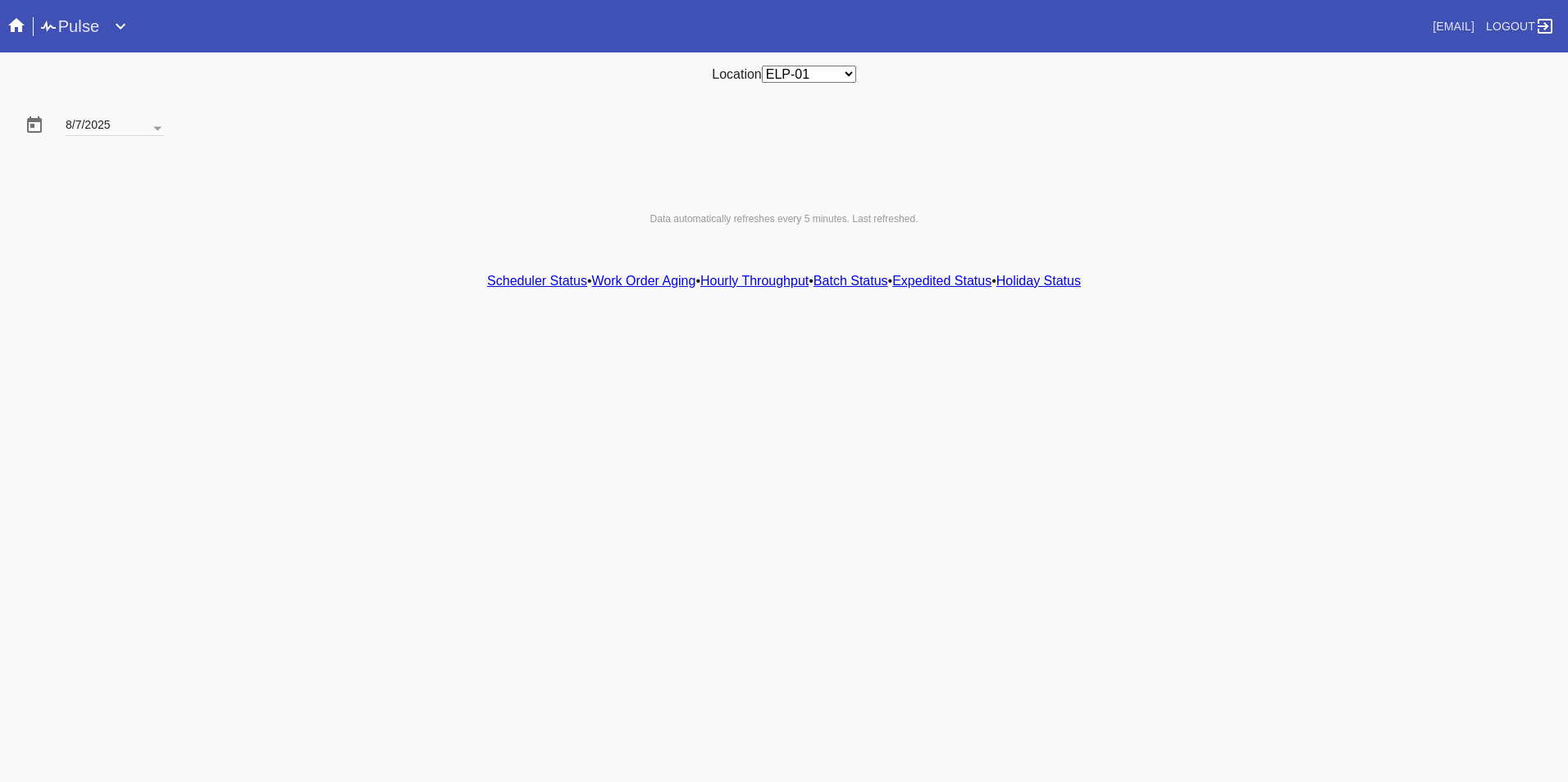 scroll, scrollTop: 0, scrollLeft: 0, axis: both 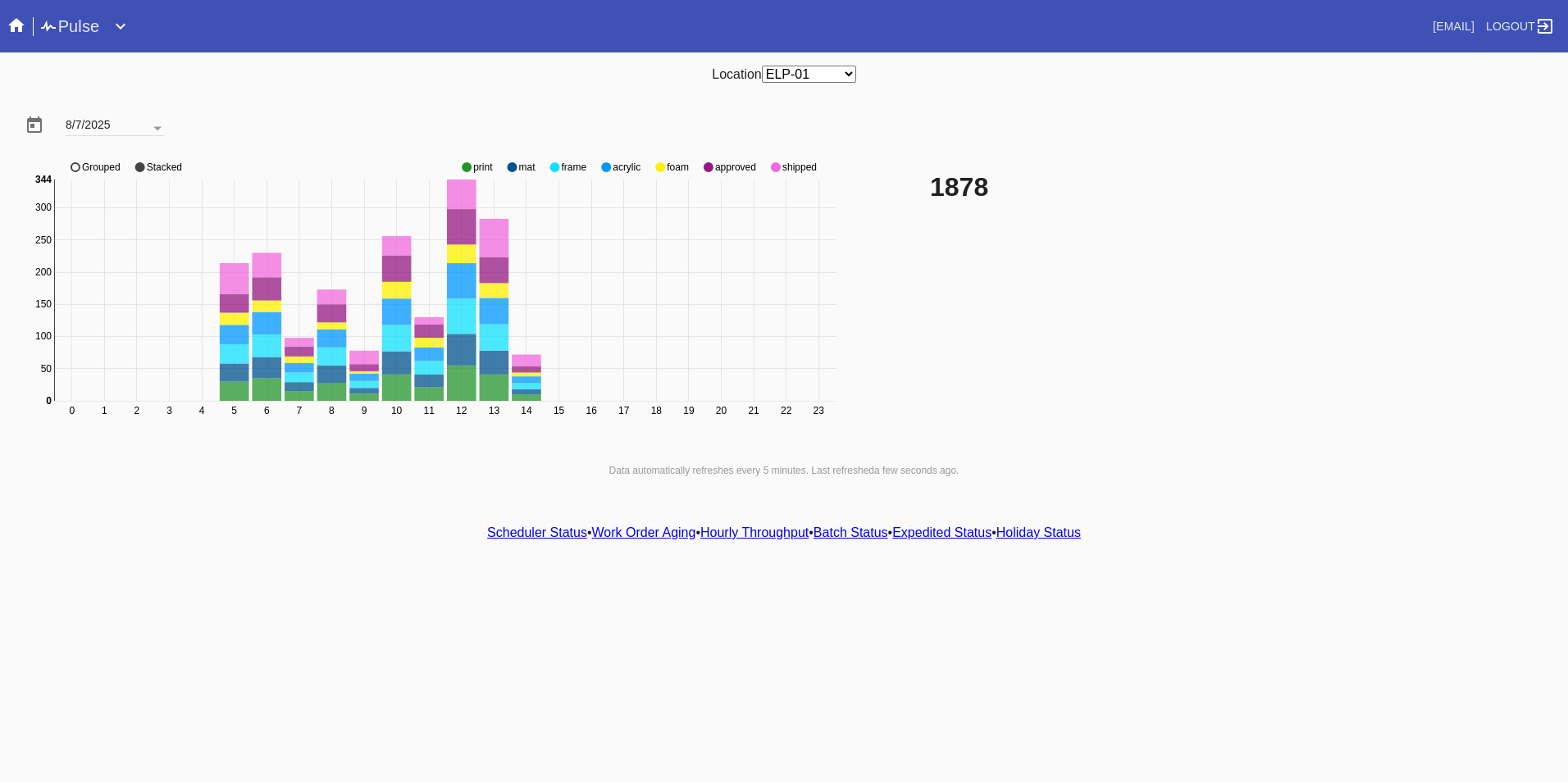 click 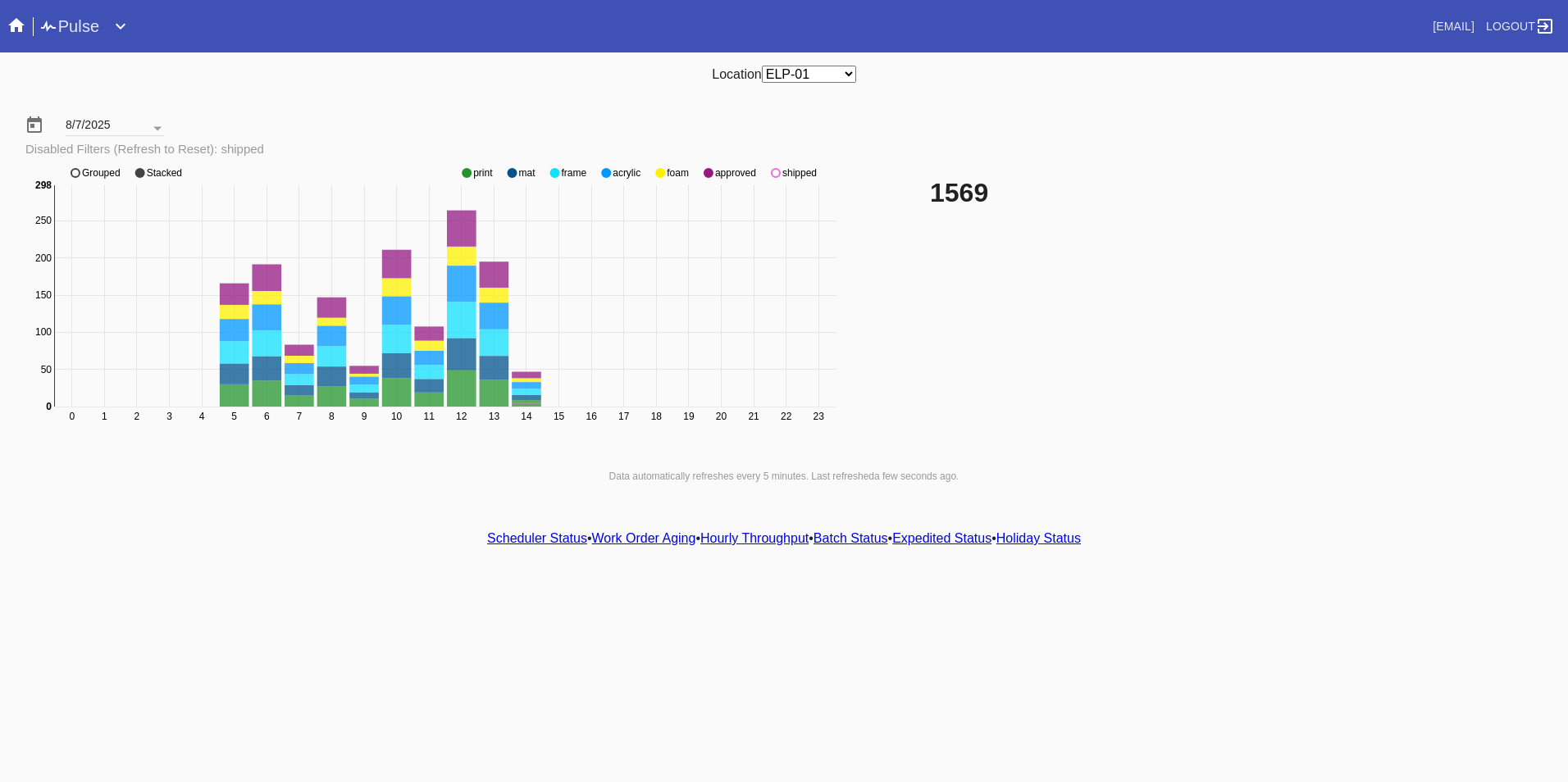 click 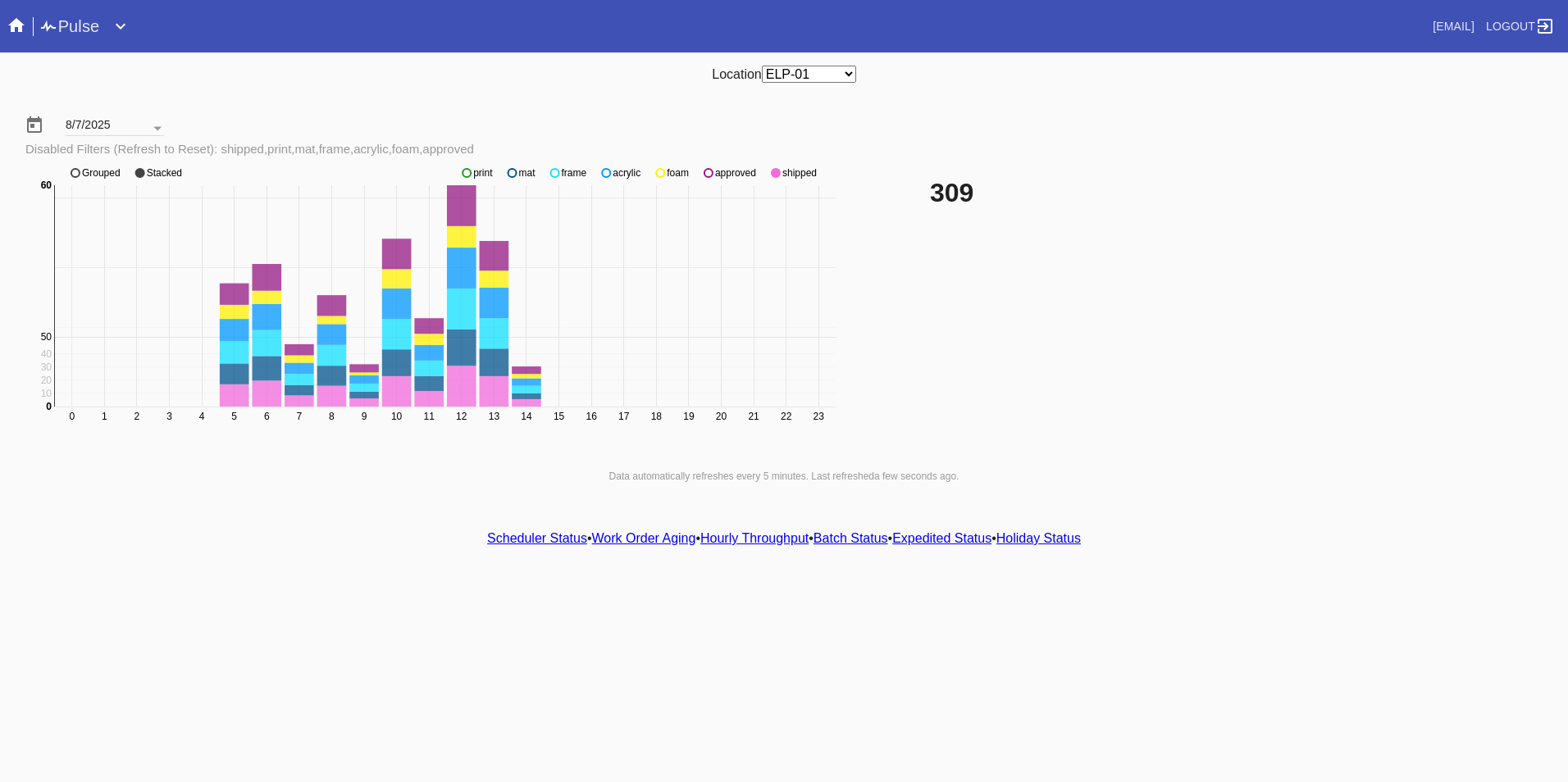 click 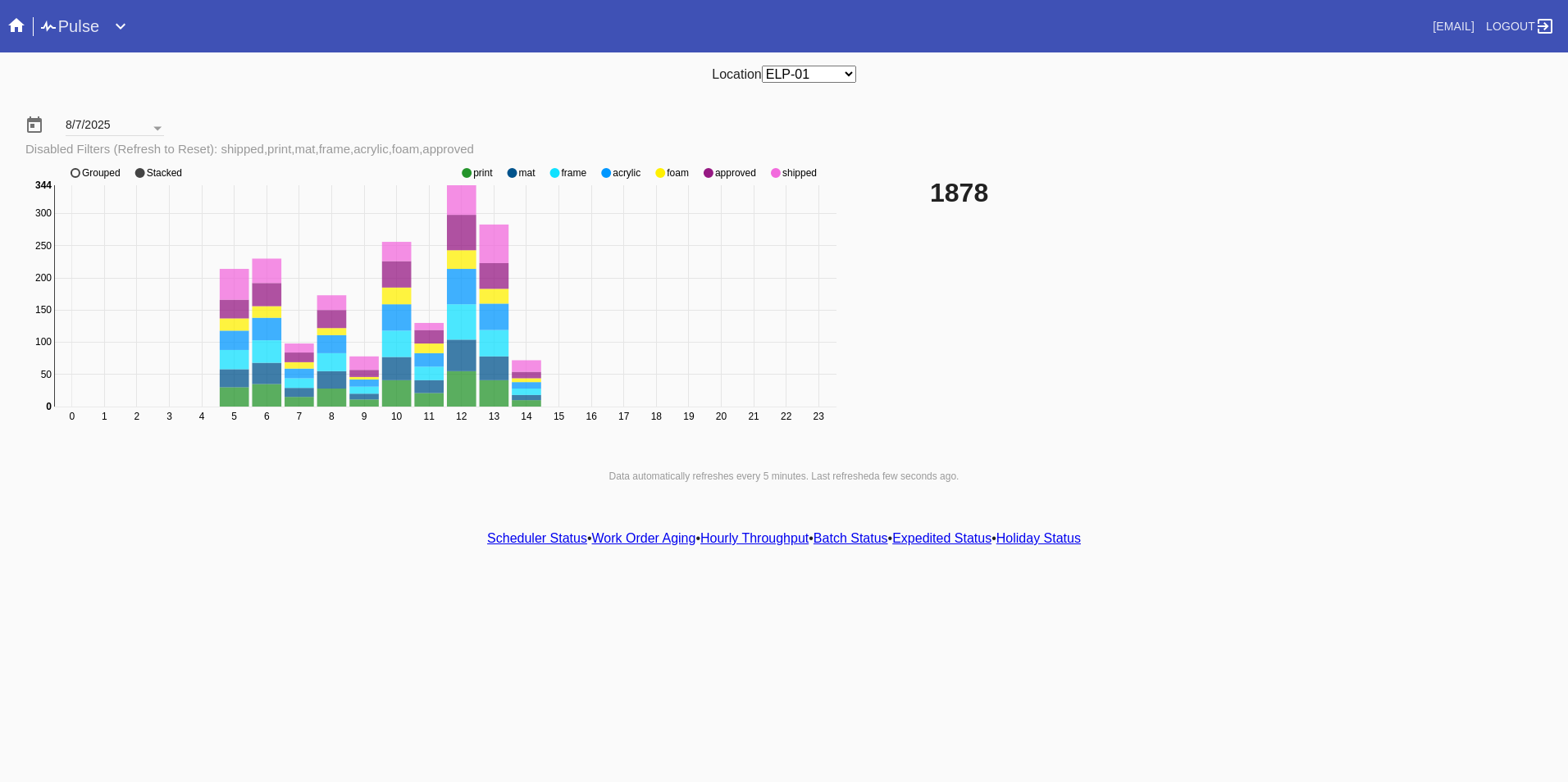 click 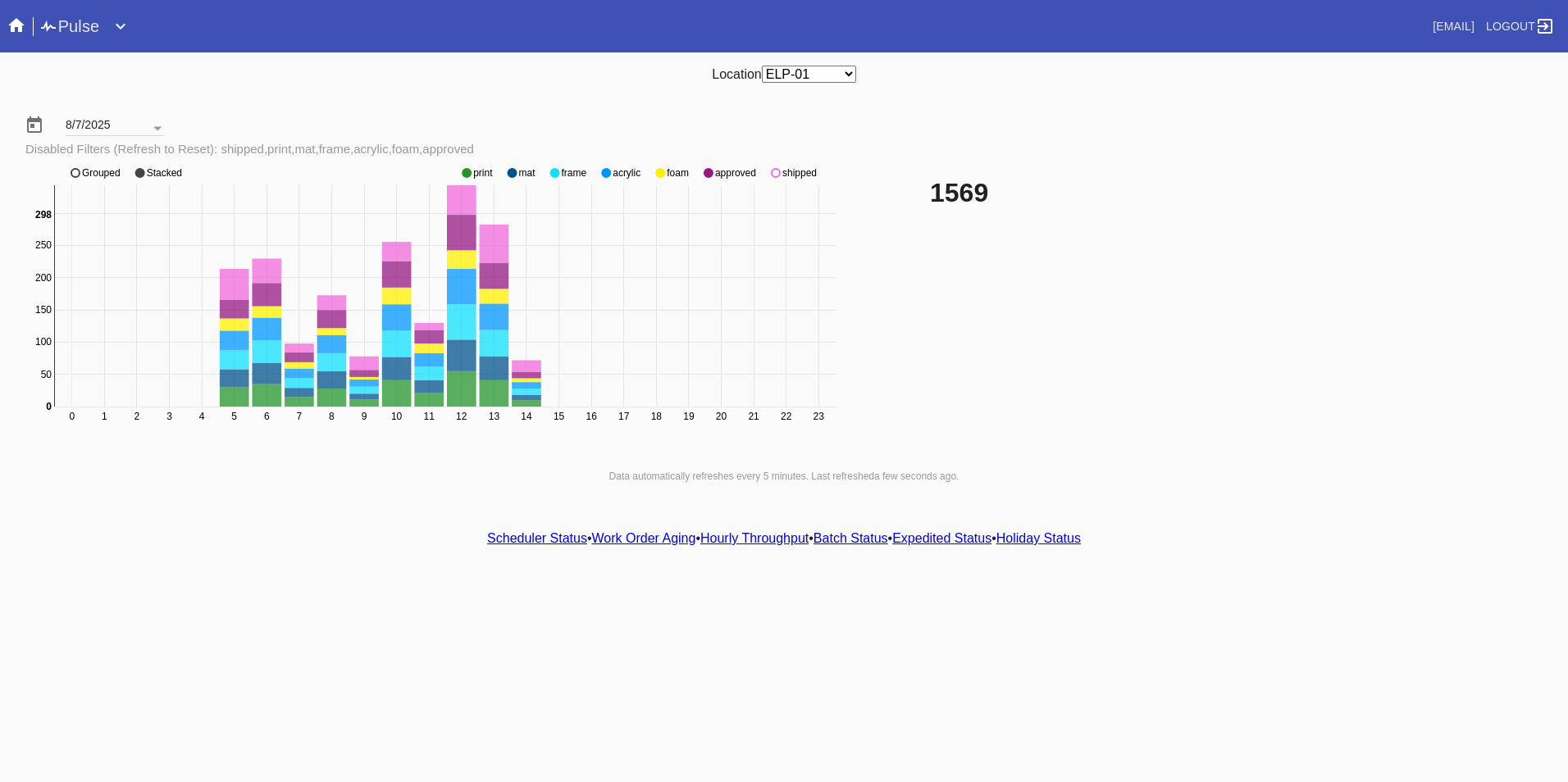 click 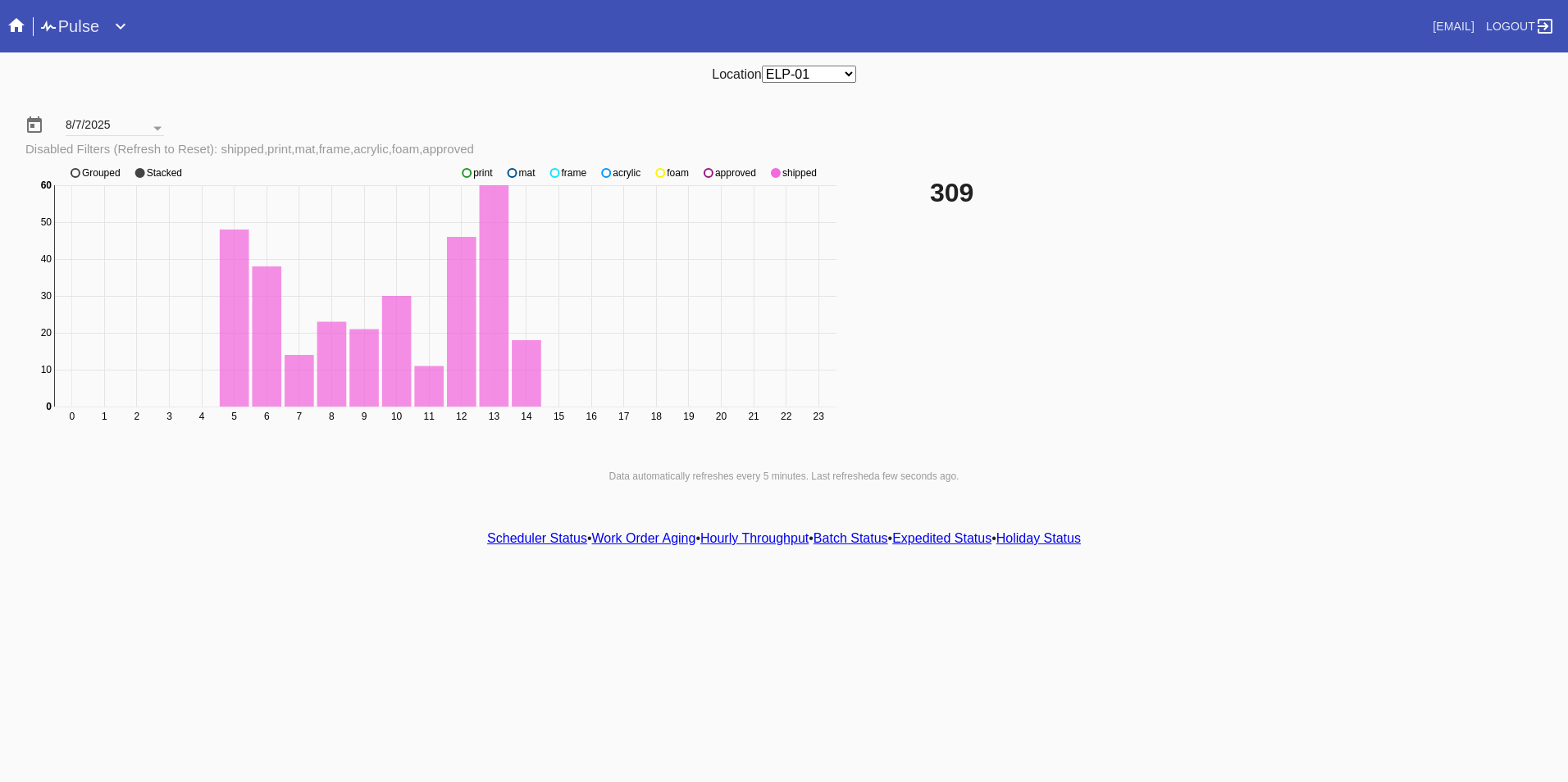 click on "Scheduler Status  •  Work Order Aging  •  Hourly Throughput  •  Batch Status  •  Expedited Status  •  Holiday Status" at bounding box center [784, 539] 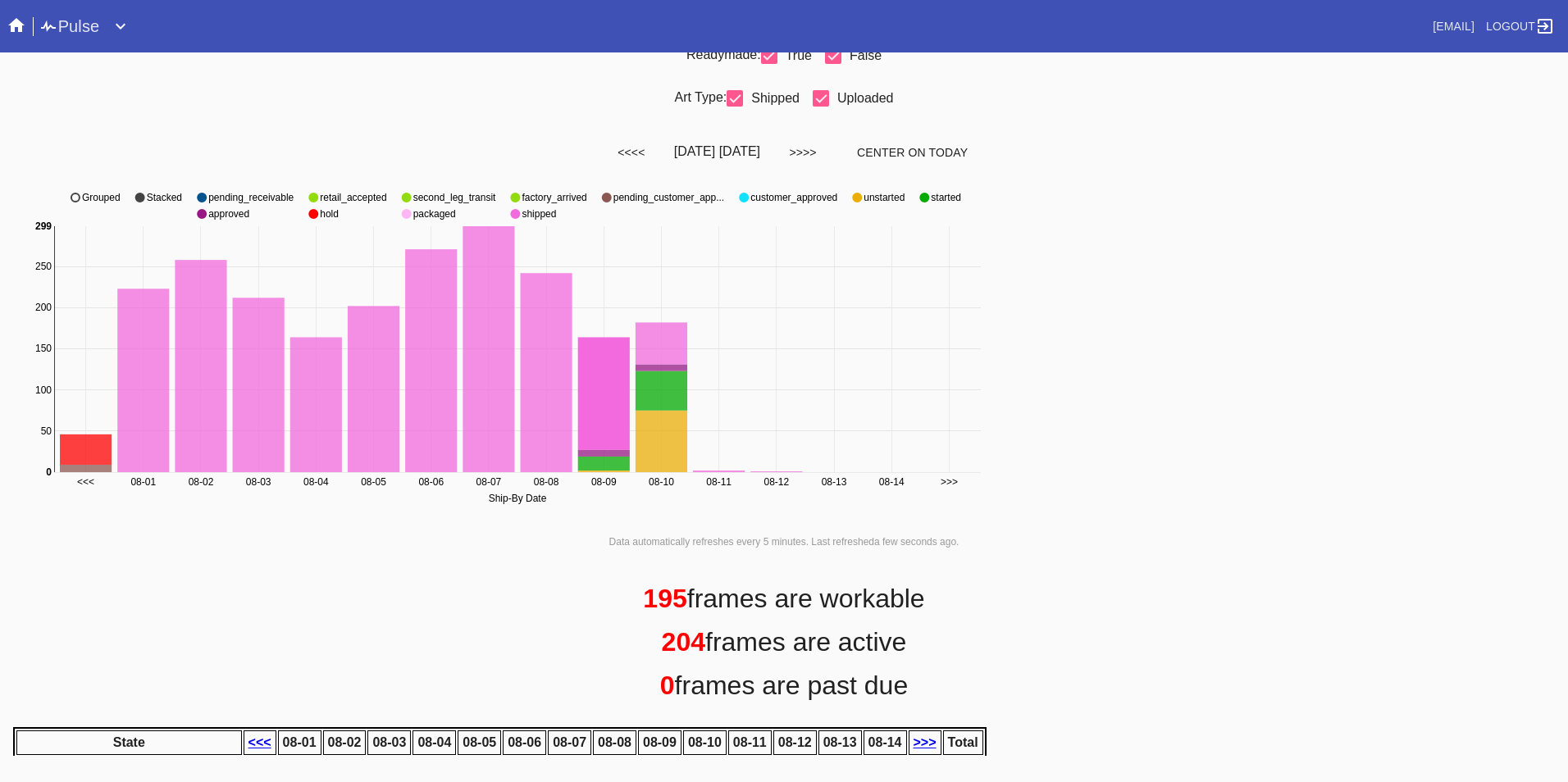 scroll, scrollTop: 588, scrollLeft: 0, axis: vertical 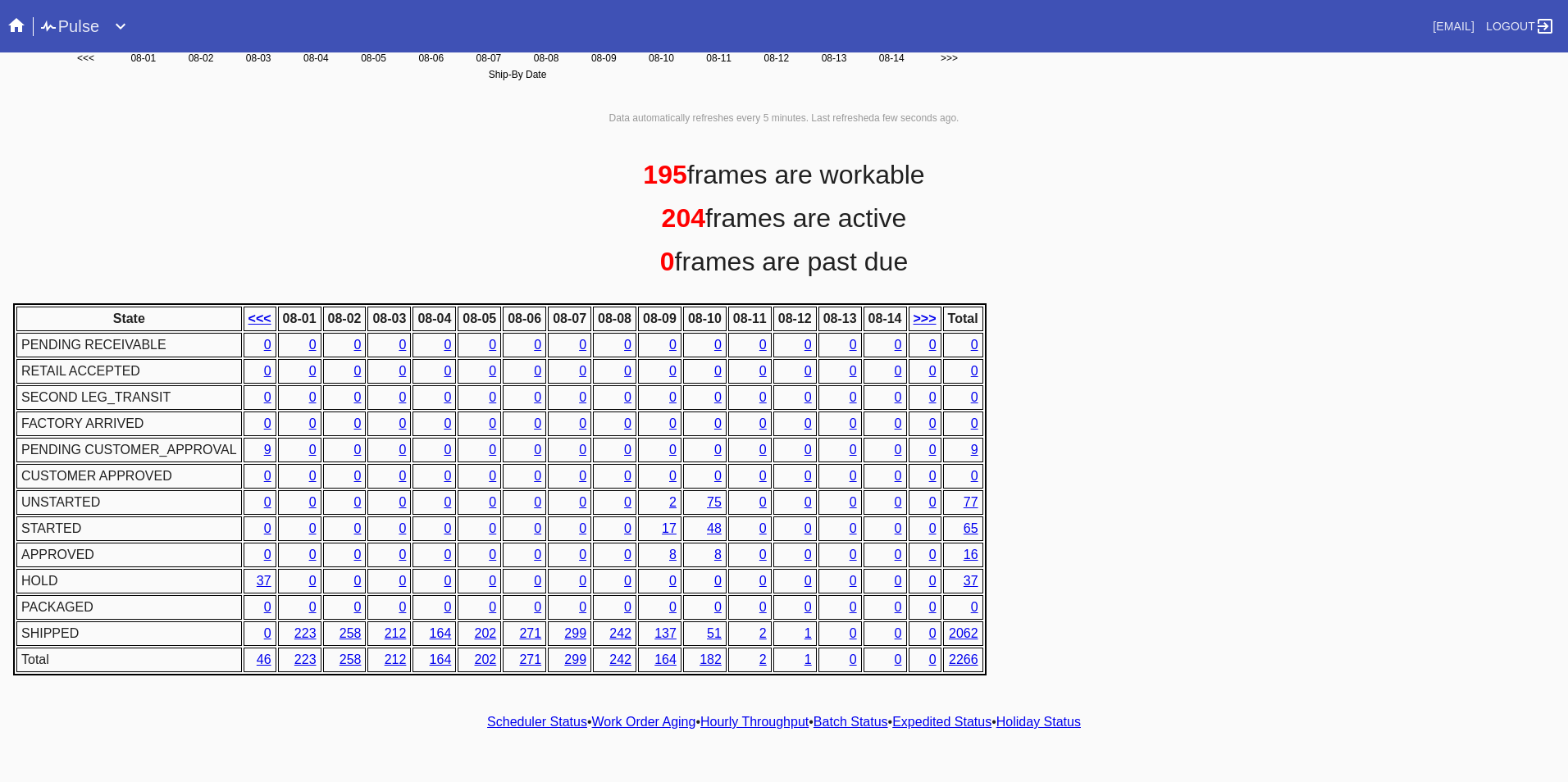 click on "8" at bounding box center (672, 554) 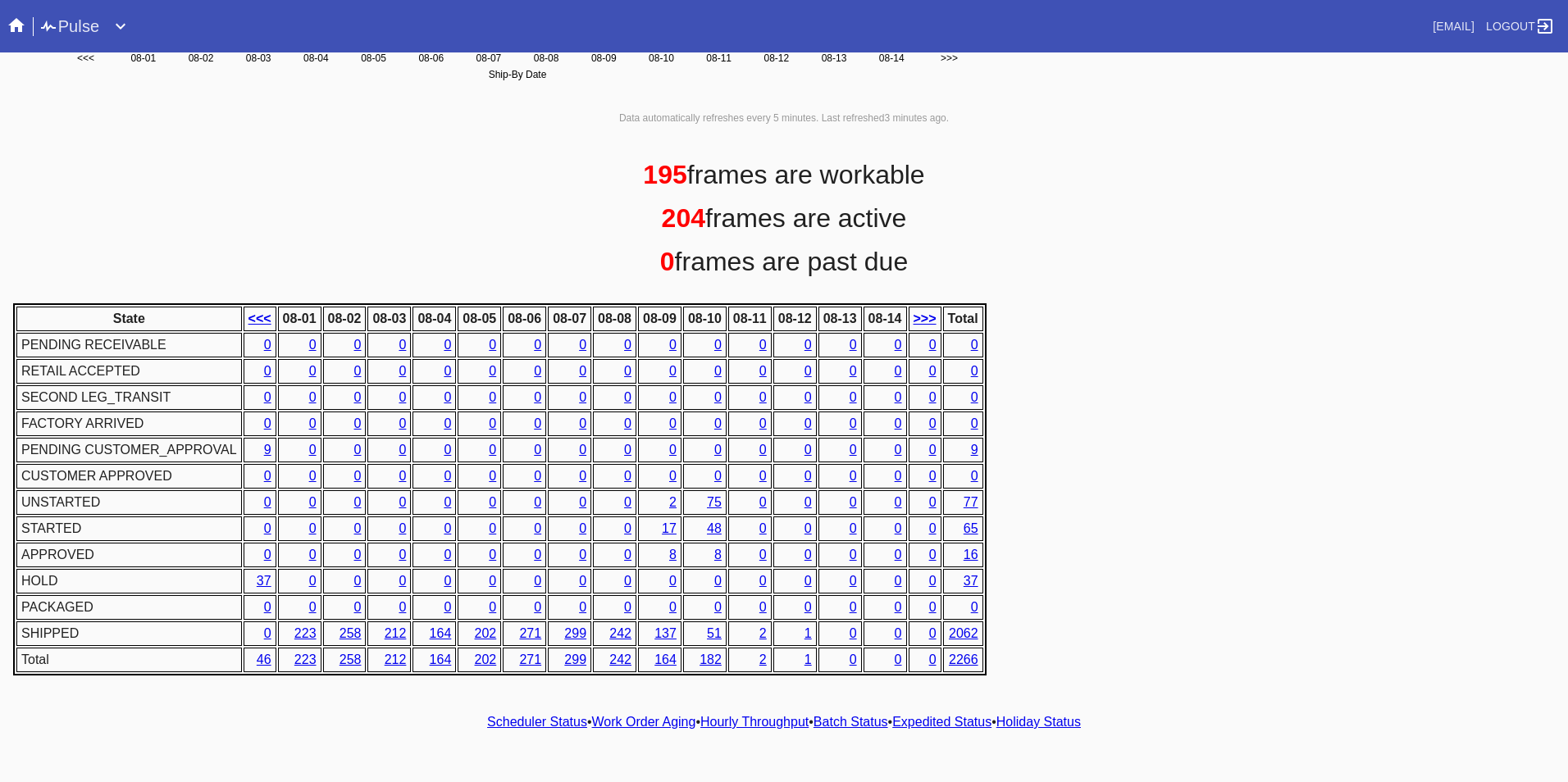 click on "State <<< 08-01 08-02 08-03 08-04 08-05 08-06 08-07 08-08 08-09 08-10 08-11 08-12 08-13 08-14 >>> Total PENDING RECEIVABLE 0 0 0 0 0 0 0 0 0 0 0 0 0 0 0 0 0 RETAIL ACCEPTED 0 0 0 0 0 0 0 0 0 0 0 0 0 0 0 0 0 SECOND LEG_TRANSIT 0 0 0 0 0 0 0 0 0 0 0 0 0 0 0 0 0 FACTORY ARRIVED 0 0 0 0 0 0 0 0 0 0 0 0 0 0 0 0 0 PENDING CUSTOMER_APPROVAL 9 0 0 0 0 0 0 0 0 0 0 0 0 0 0 0 9 CUSTOMER APPROVED 0 0 0 0 0 0 0 0 0 0 0 0 0 0 0 0 0 UNSTARTED 0 0 0 0 0 0 0 0 0 2 75 0 0 0 0 0 77 STARTED 0 0 0 0 0 0 0 0 0 17 48 0 0 0 0 0 65 APPROVED 0 0 0 0 0 0 0 0 0 8 8 0 0 0 0 0 16 HOLD 37 0 0 0 0 0 0 0 0 0 0 0 0 0 0 0 37 PACKAGED 0 0 0 0 0 0 0 0 0 0 0 0 0 0 0 0 0 SHIPPED 0 223 258 212 164 202 271 299 242 137 51 2 1 0 0 0 2062 Total 46 223 258 212 164 202 271 299 242 164 182 2 1 0 0 0 2266" at bounding box center [784, 489] 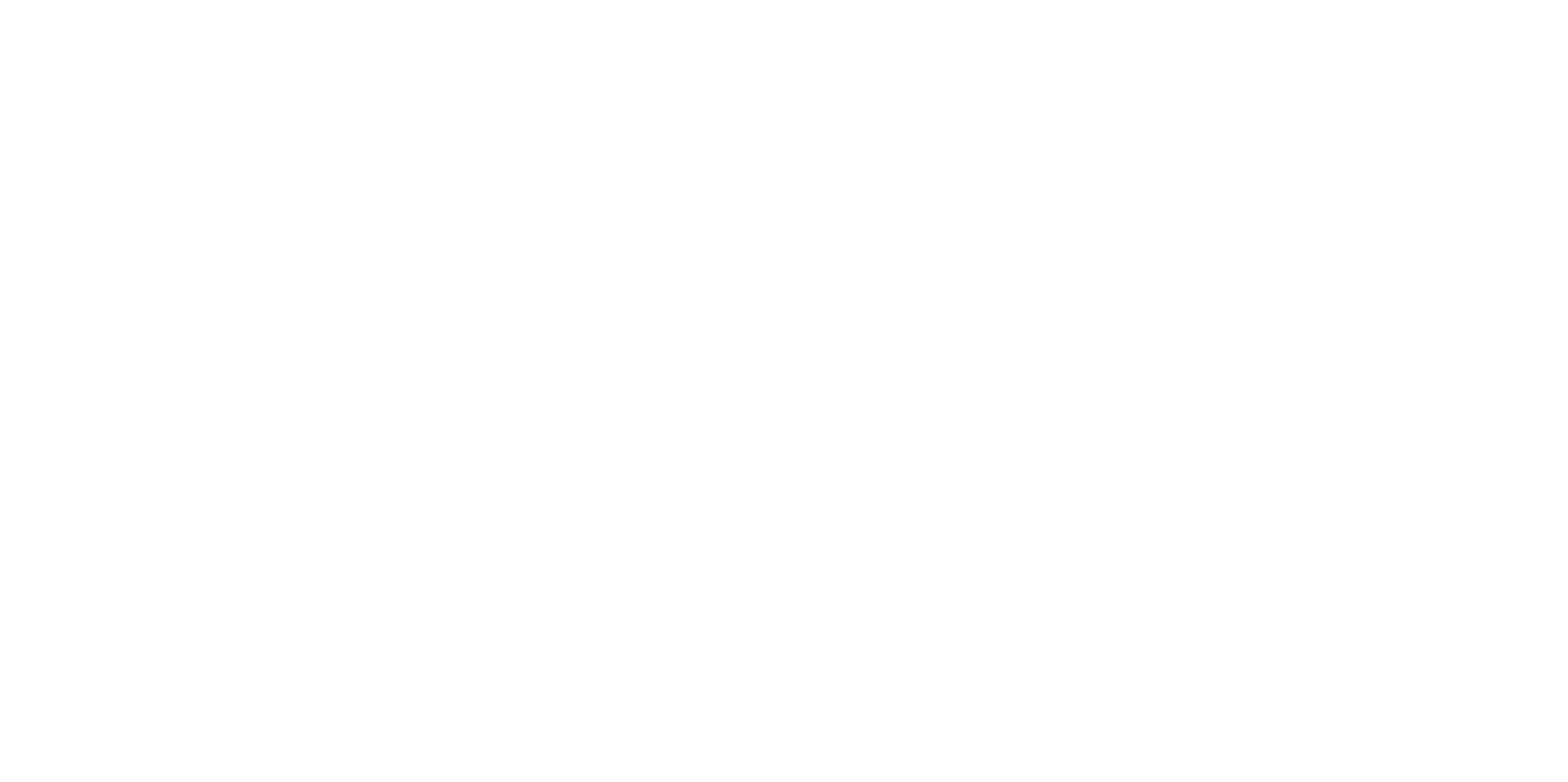 scroll, scrollTop: 0, scrollLeft: 0, axis: both 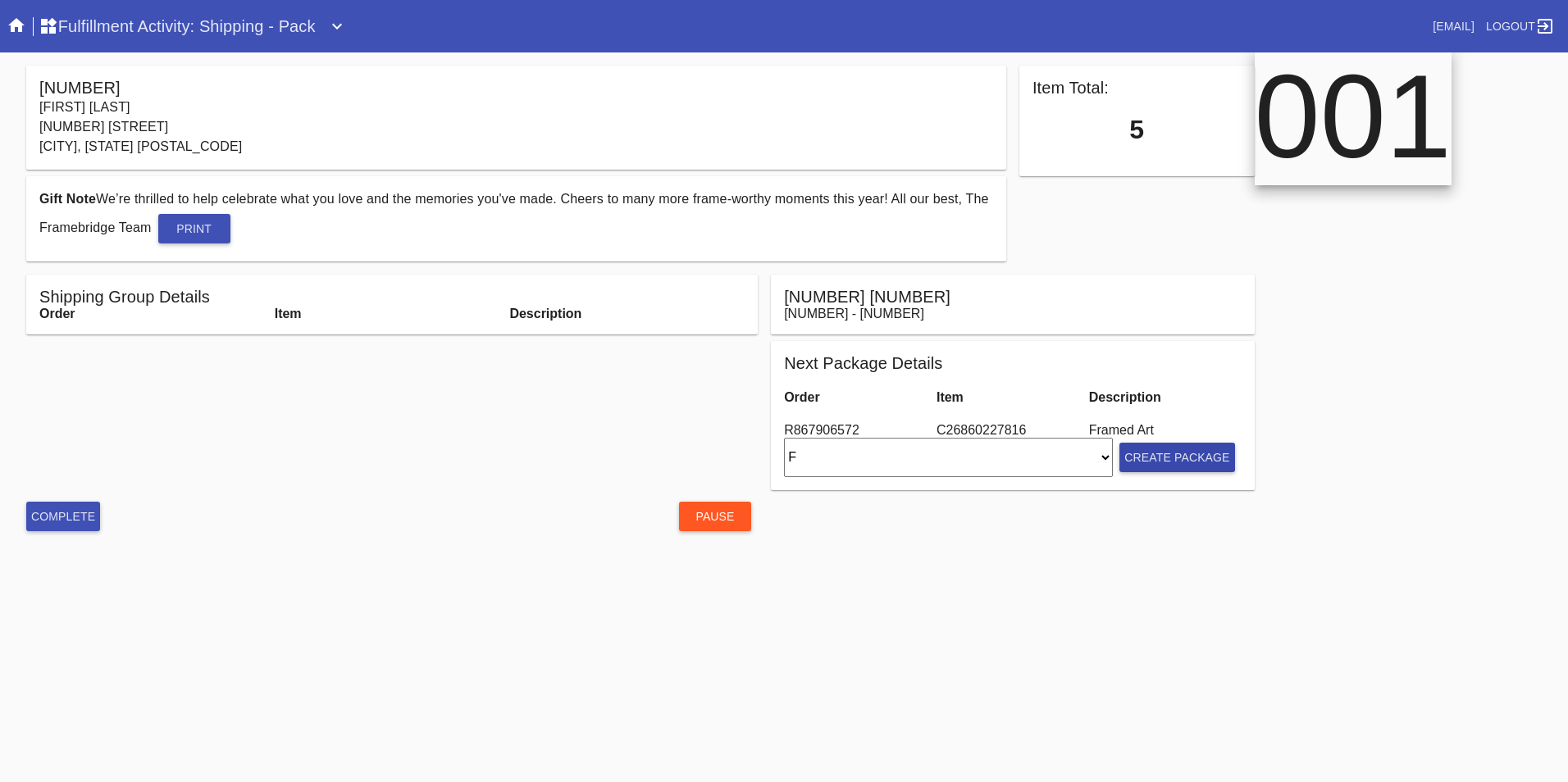 click on "Create Package" at bounding box center [1177, 457] 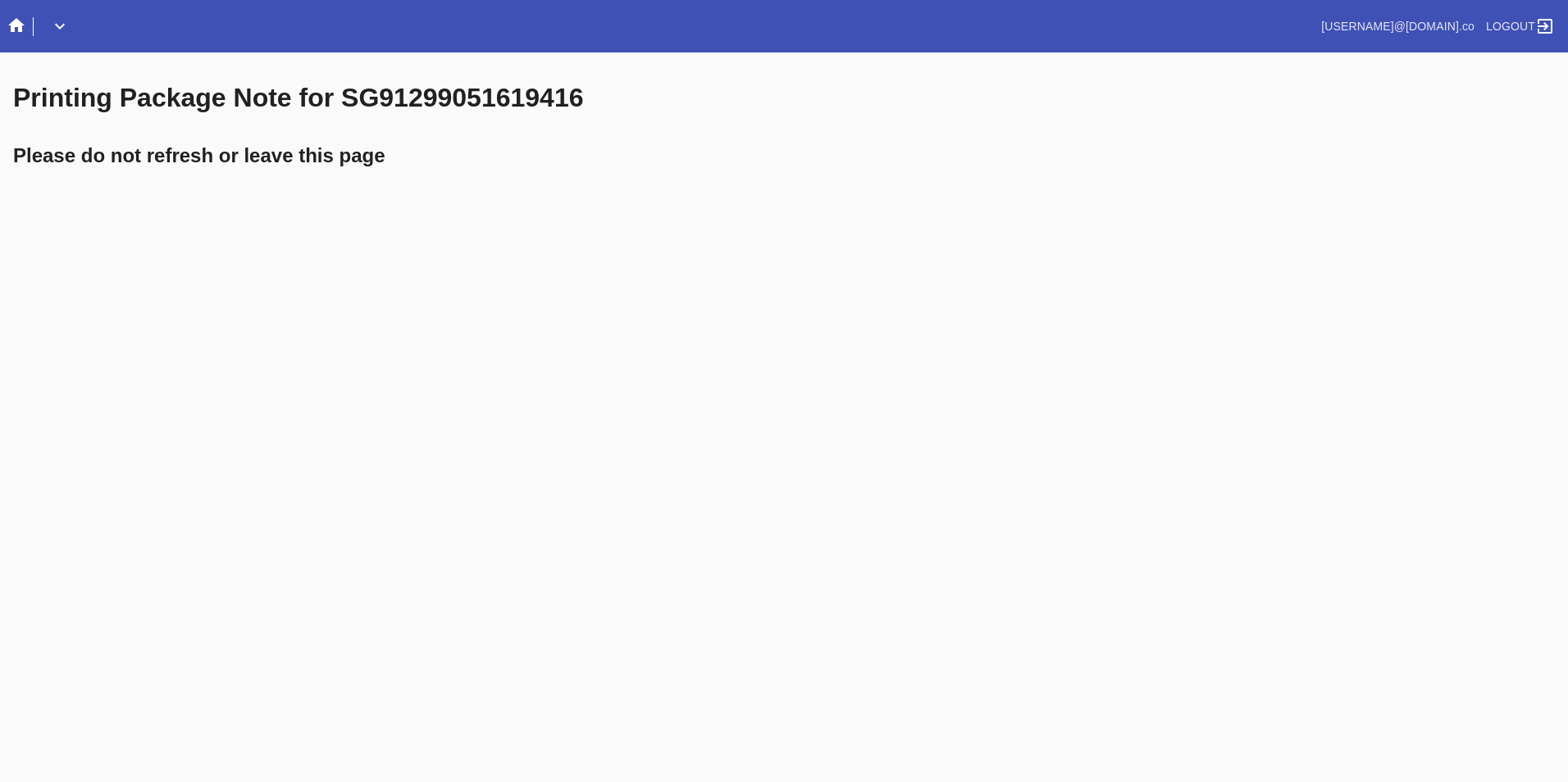 scroll, scrollTop: 0, scrollLeft: 0, axis: both 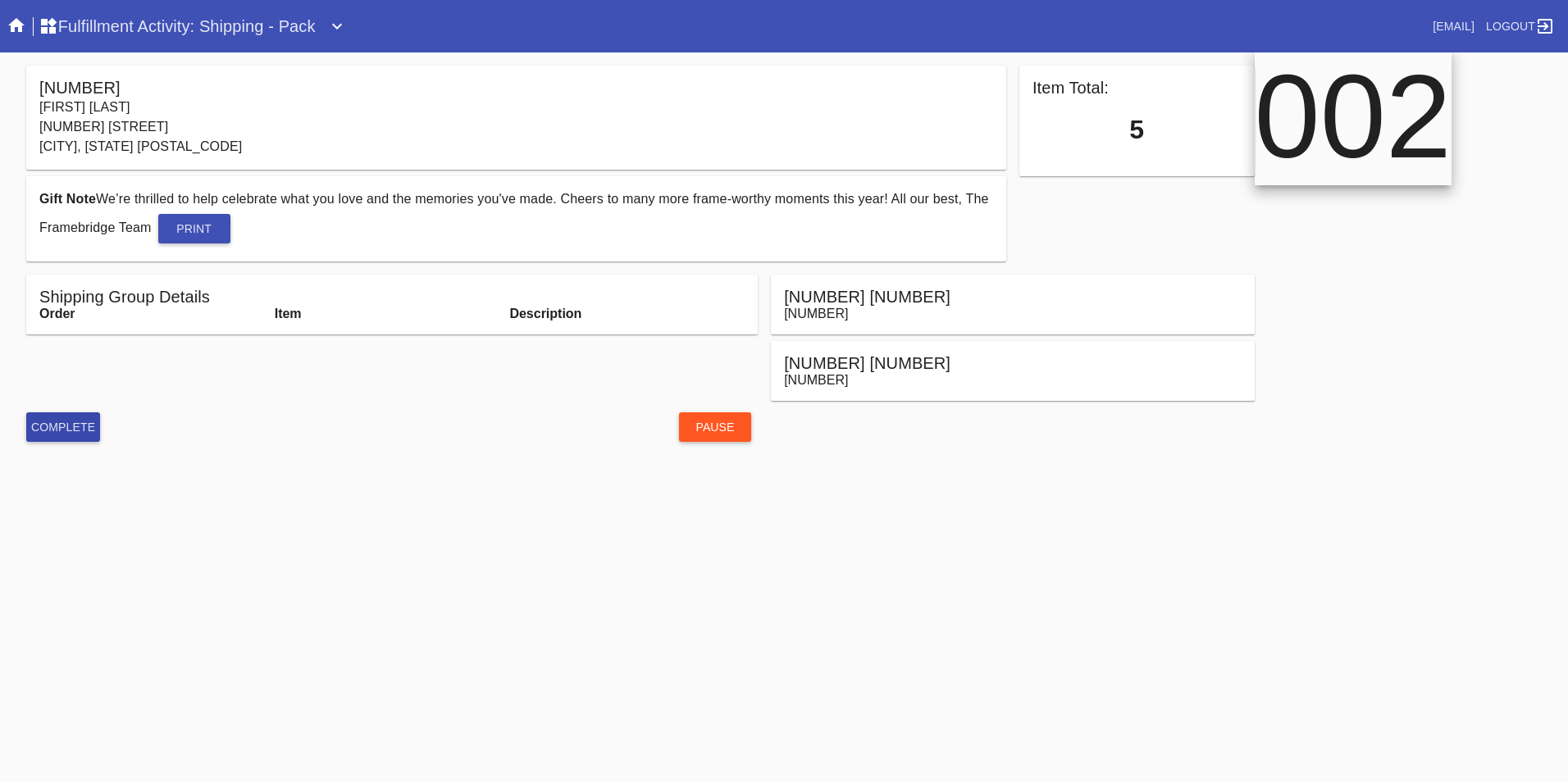 click on "Complete" at bounding box center (63, 427) 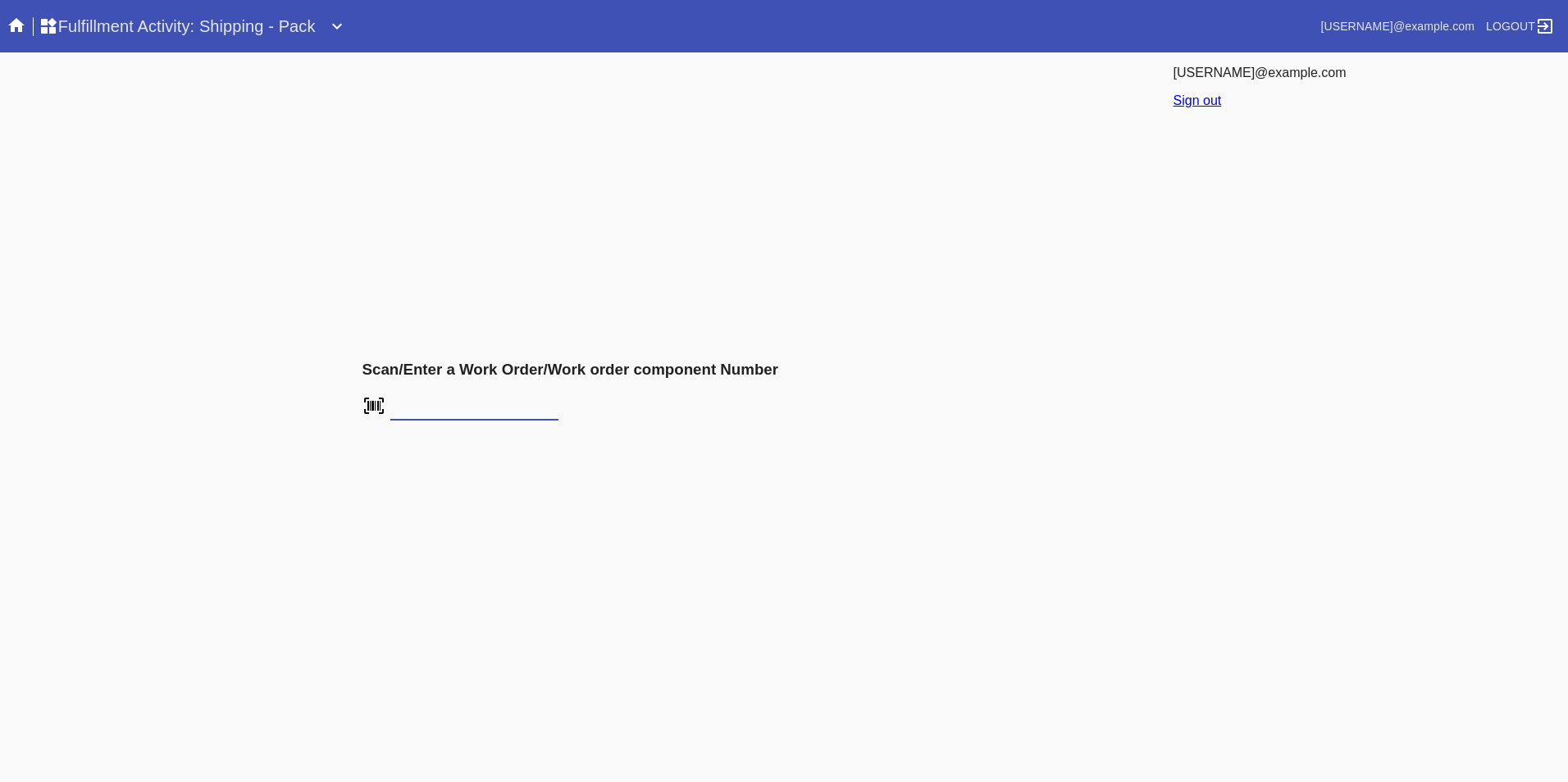 scroll, scrollTop: 0, scrollLeft: 0, axis: both 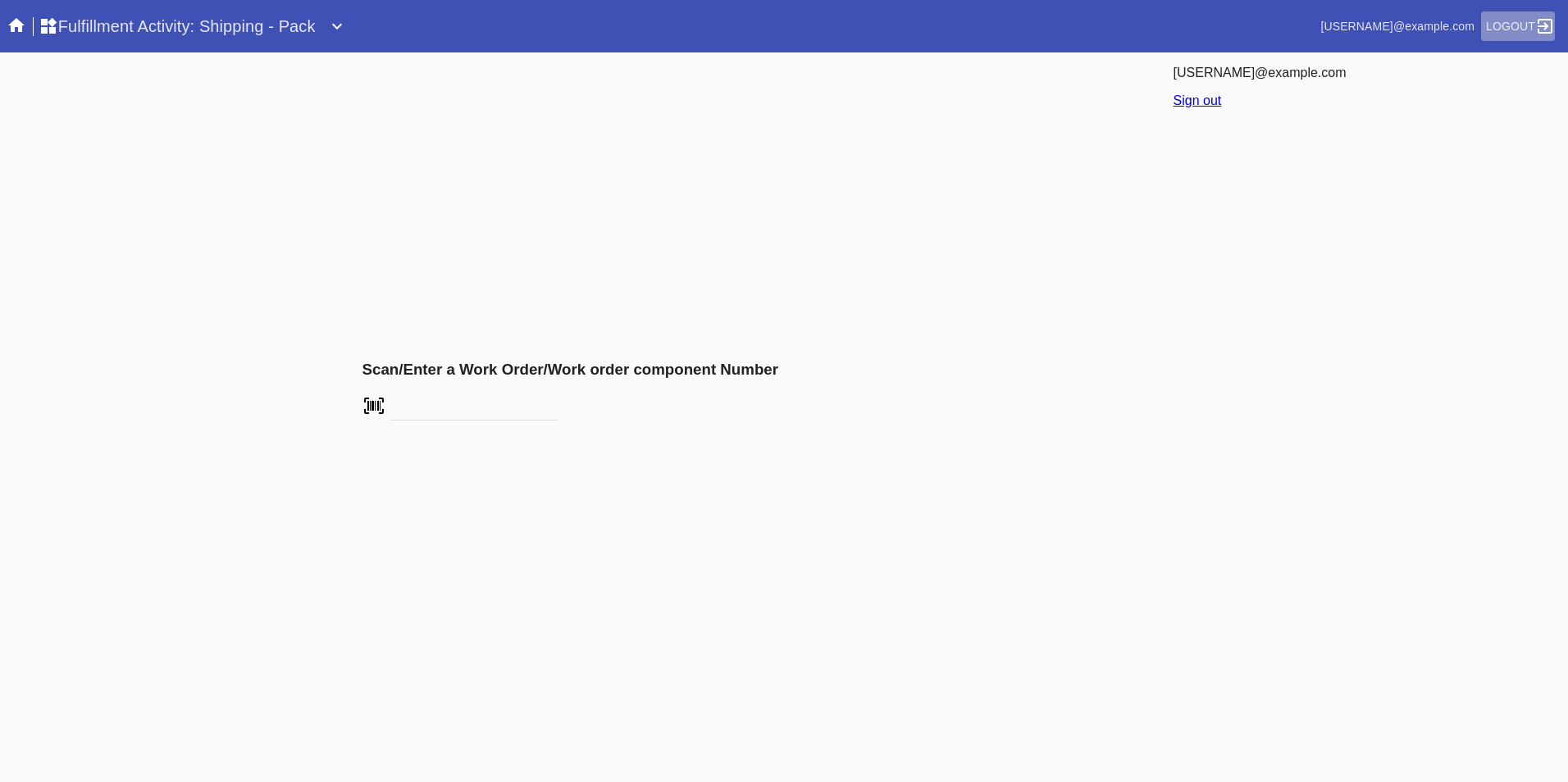 click on "Logout" at bounding box center [1511, 26] 